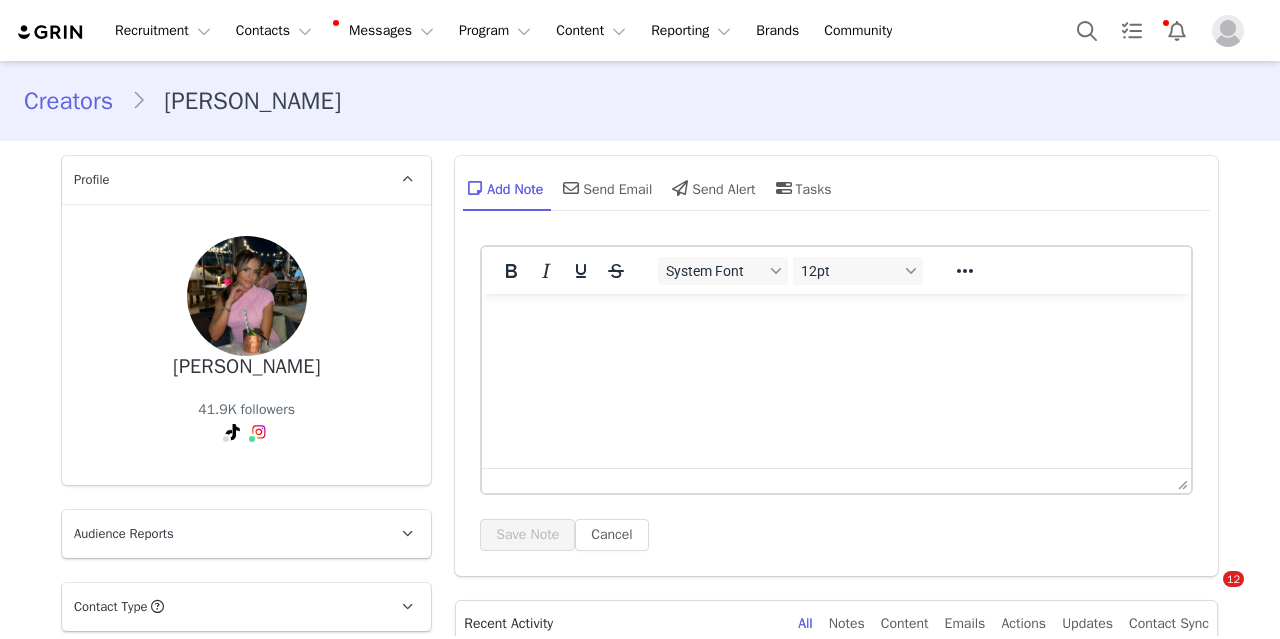 scroll, scrollTop: 0, scrollLeft: 0, axis: both 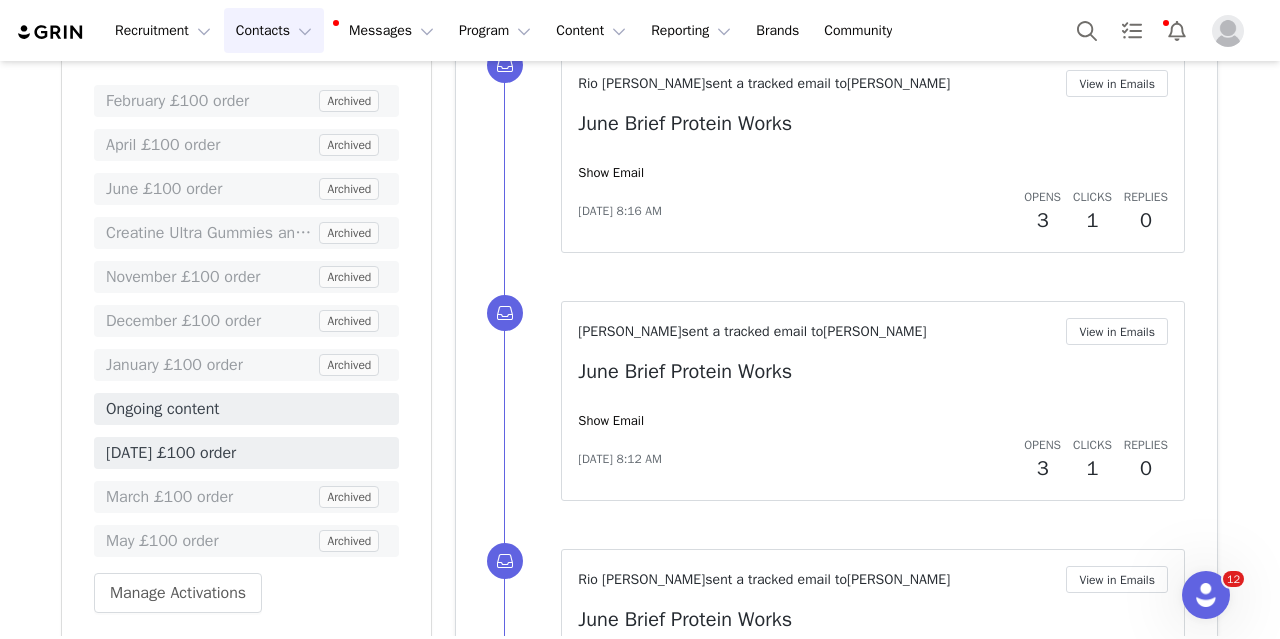 click on "Contacts Contacts" at bounding box center [274, 30] 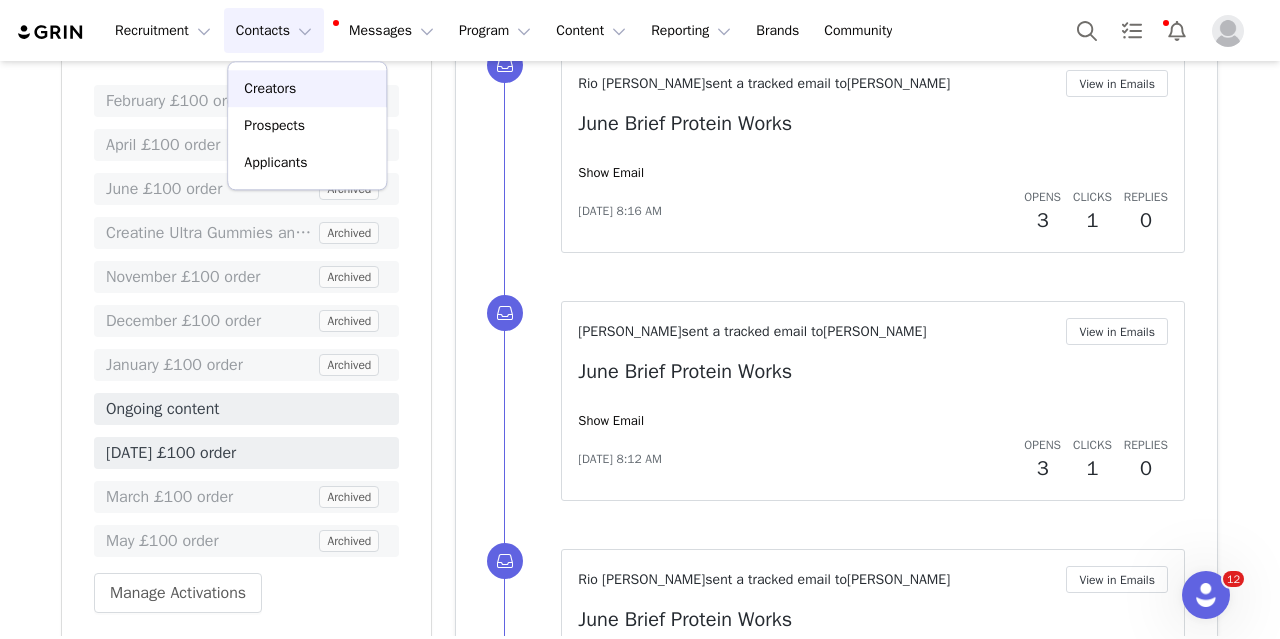 click on "Creators" at bounding box center (307, 88) 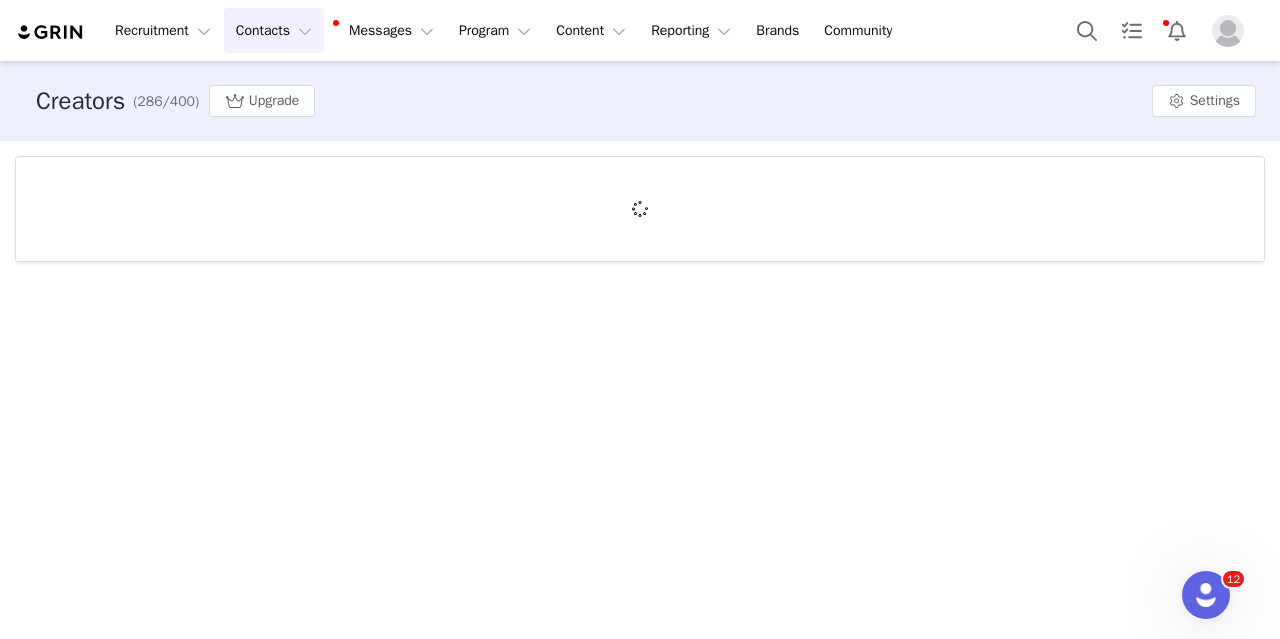 scroll, scrollTop: 0, scrollLeft: 0, axis: both 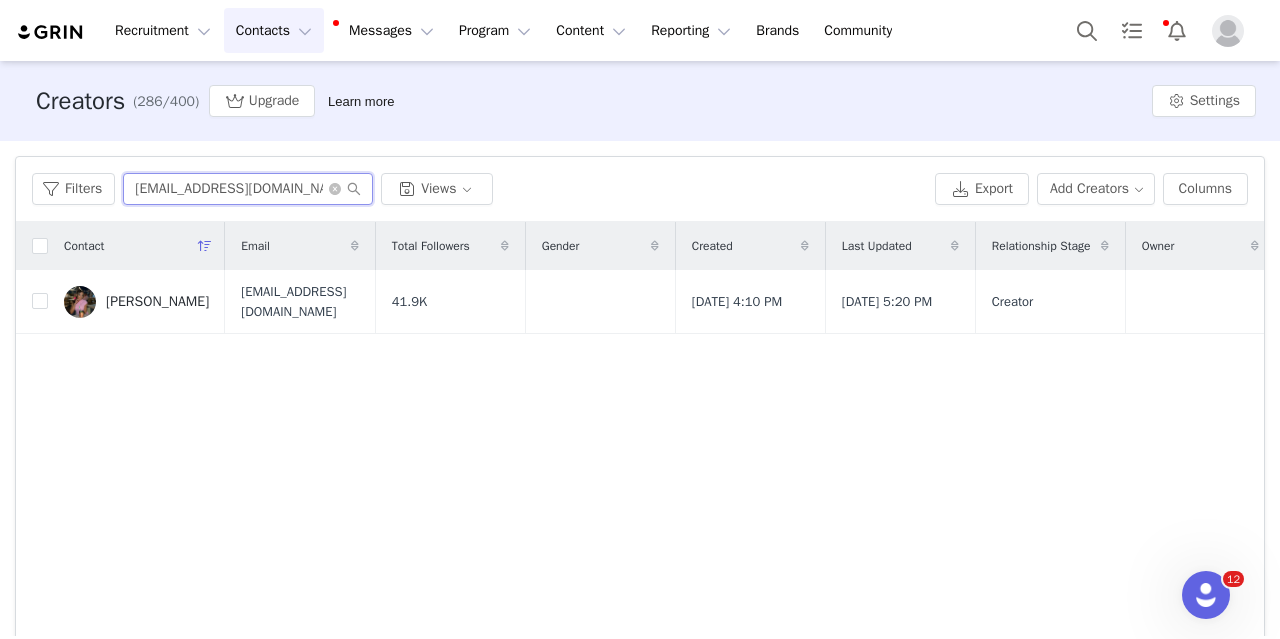 click on "[EMAIL_ADDRESS][DOMAIN_NAME]" at bounding box center [248, 189] 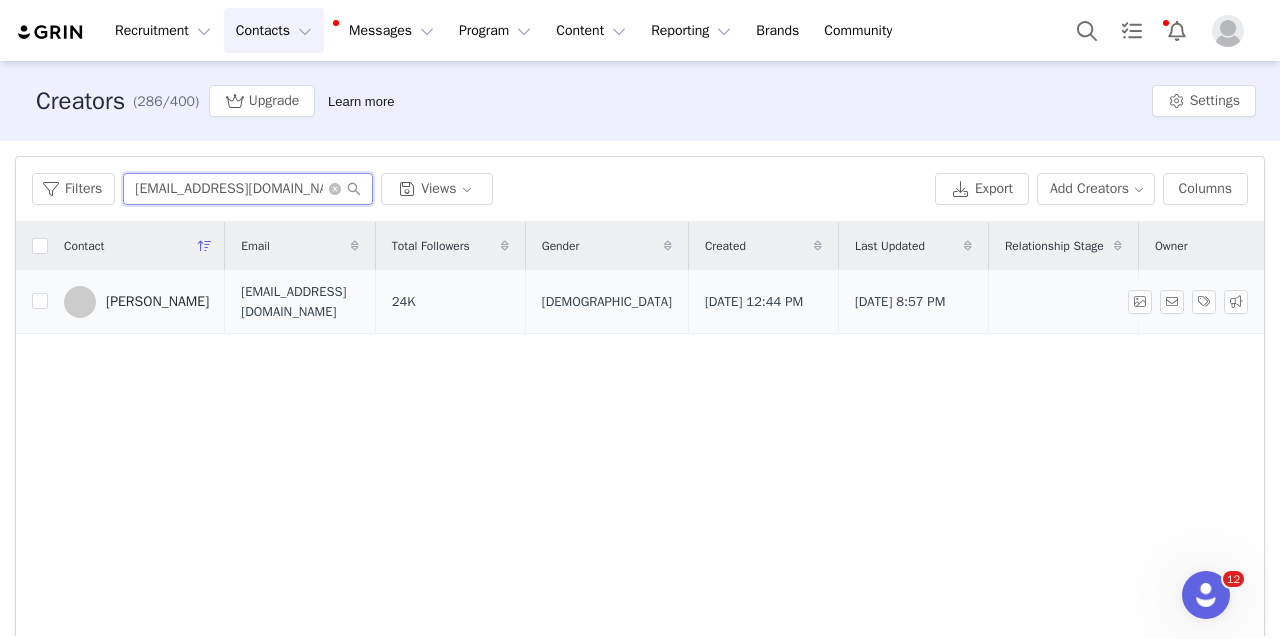 type on "[EMAIL_ADDRESS][DOMAIN_NAME]" 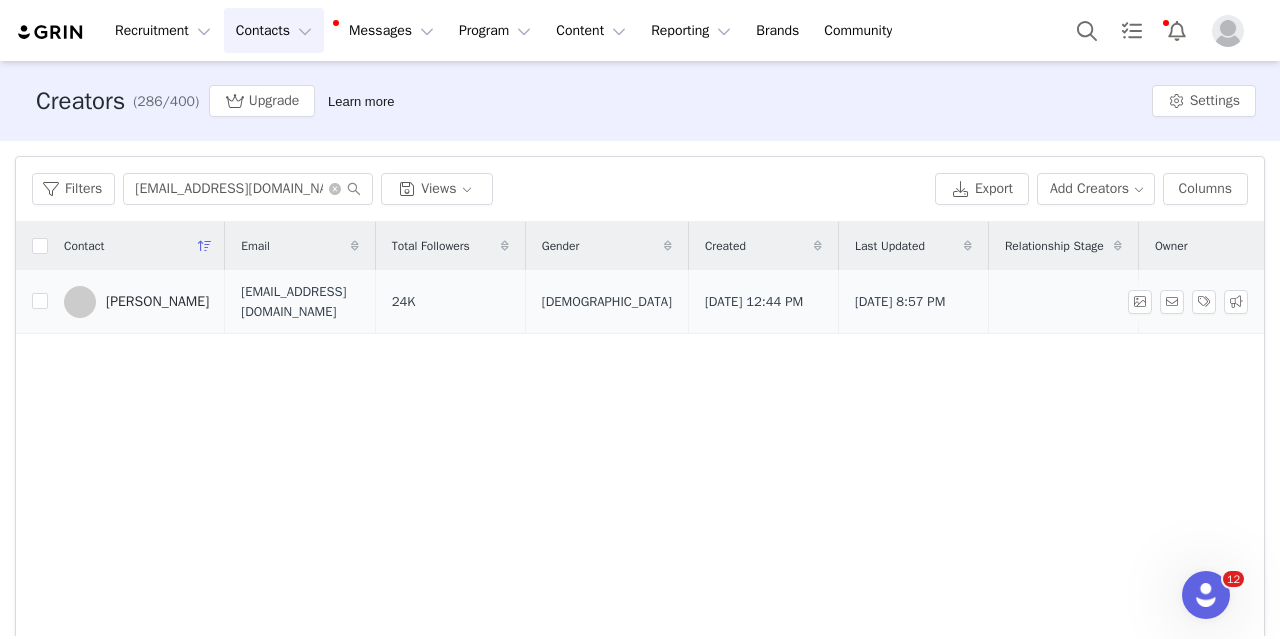 click on "[PERSON_NAME]" at bounding box center (157, 302) 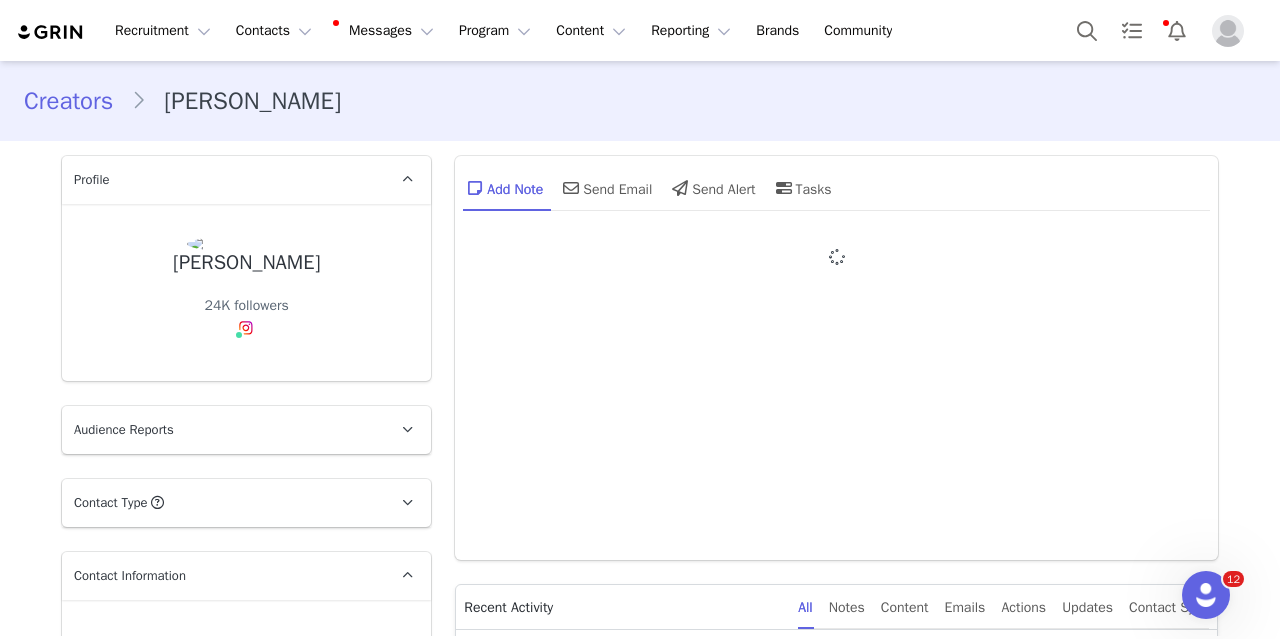 type on "+1 ([GEOGRAPHIC_DATA])" 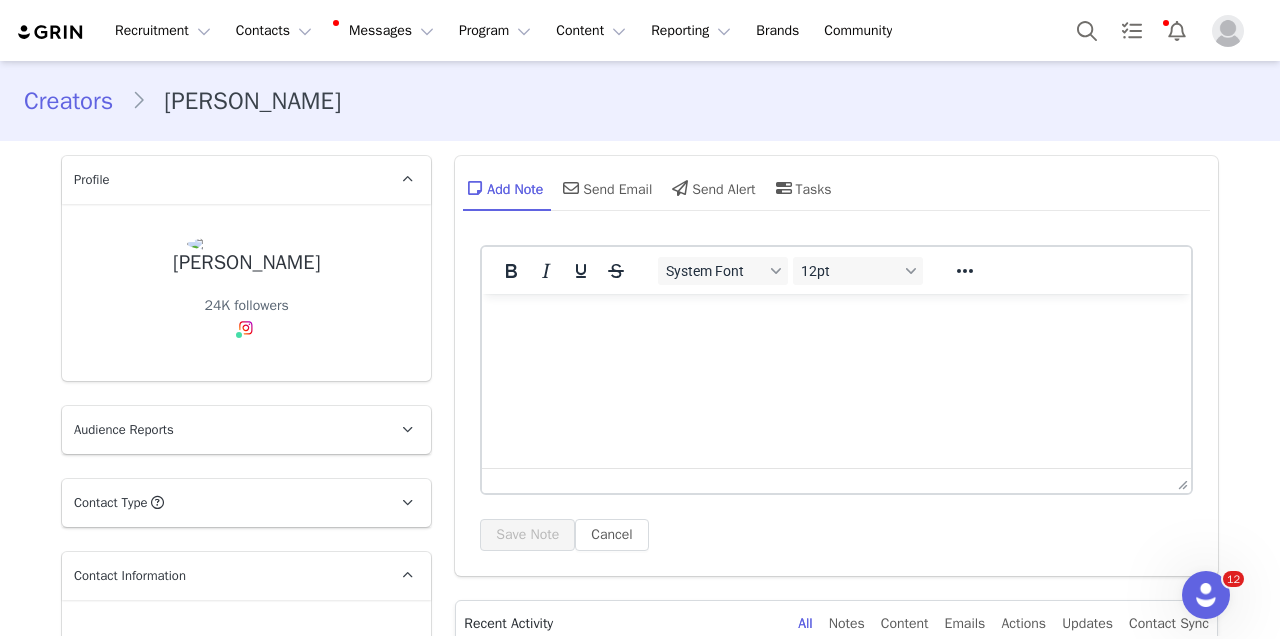 scroll, scrollTop: 0, scrollLeft: 0, axis: both 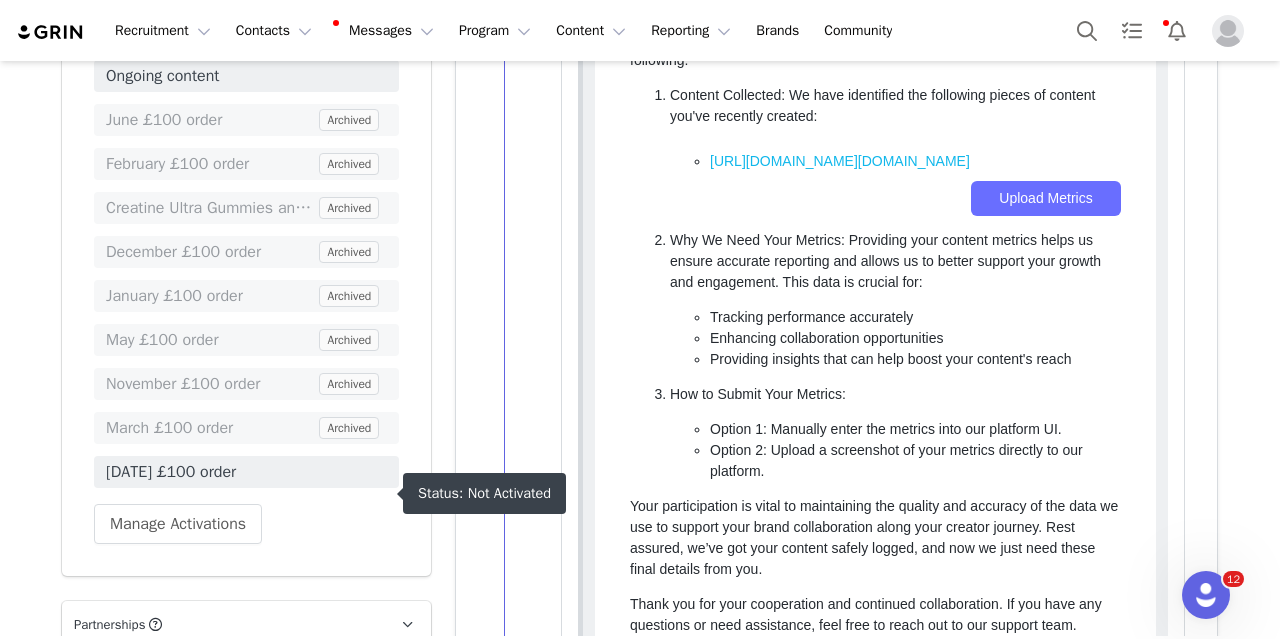 click on "[DATE] £100 order" at bounding box center (246, 472) 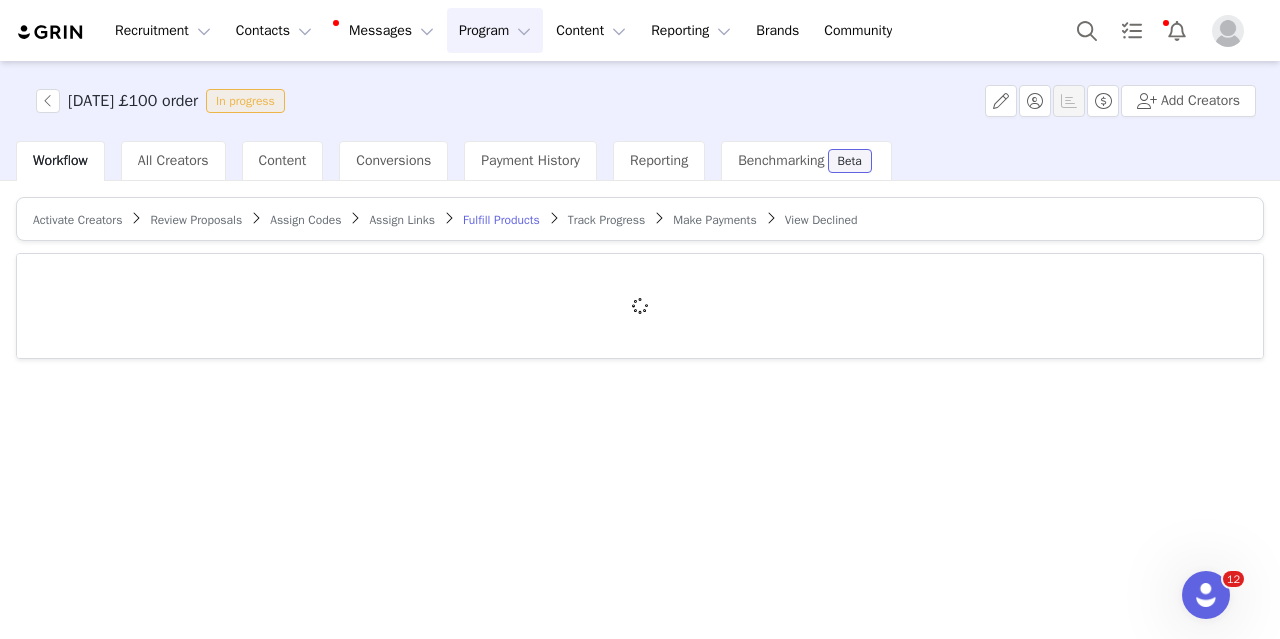 scroll, scrollTop: 0, scrollLeft: 0, axis: both 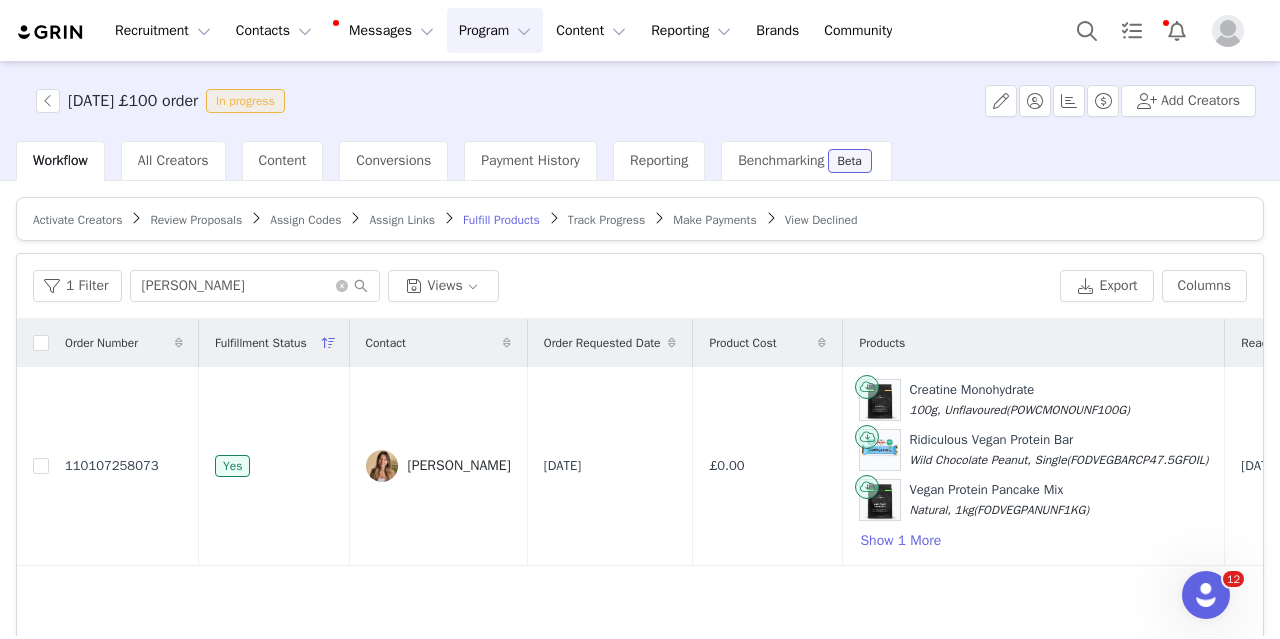 click at bounding box center [51, 32] 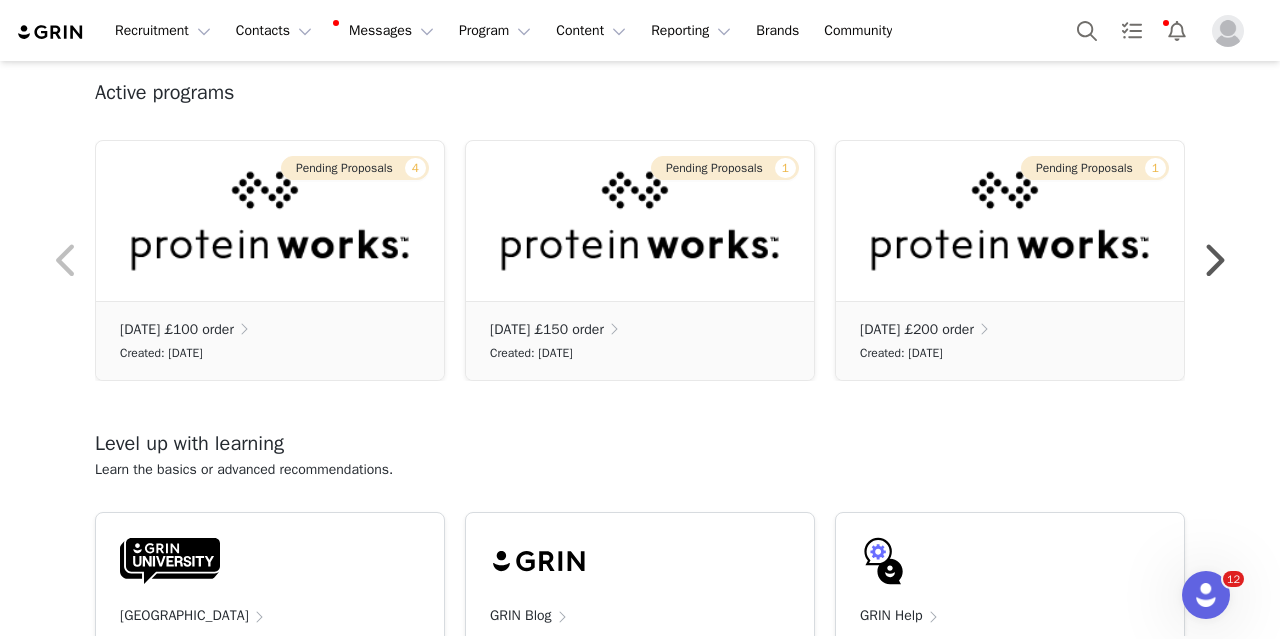 scroll, scrollTop: 670, scrollLeft: 0, axis: vertical 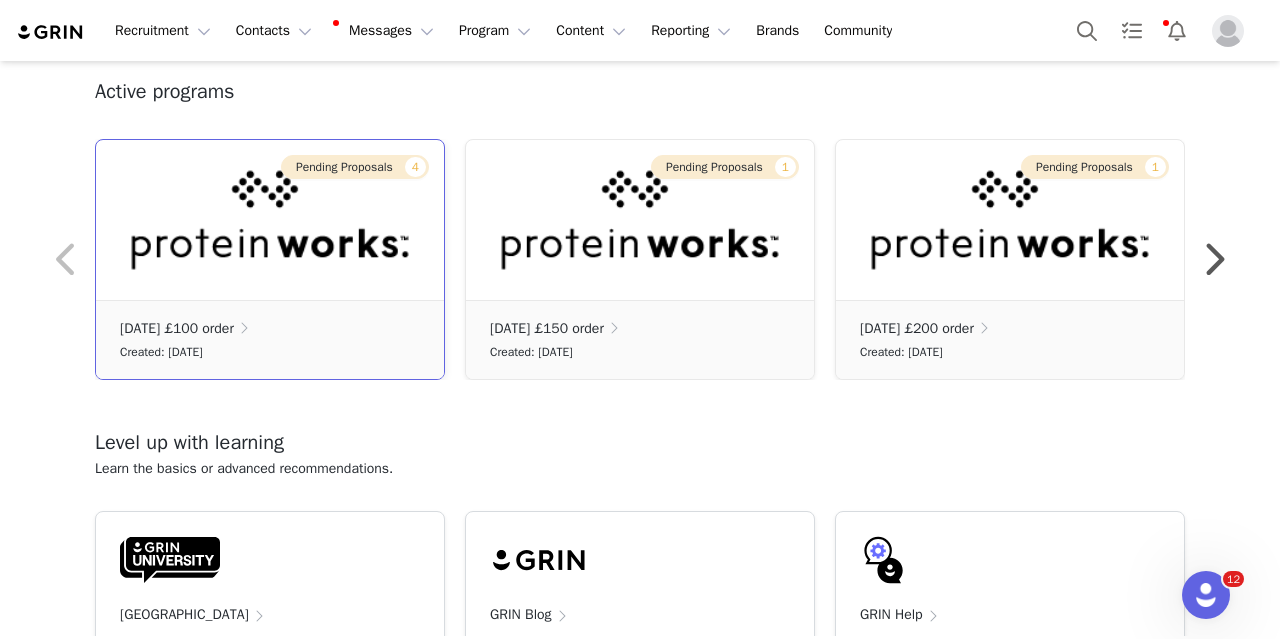 click on "Created: [DATE]" at bounding box center [270, 352] 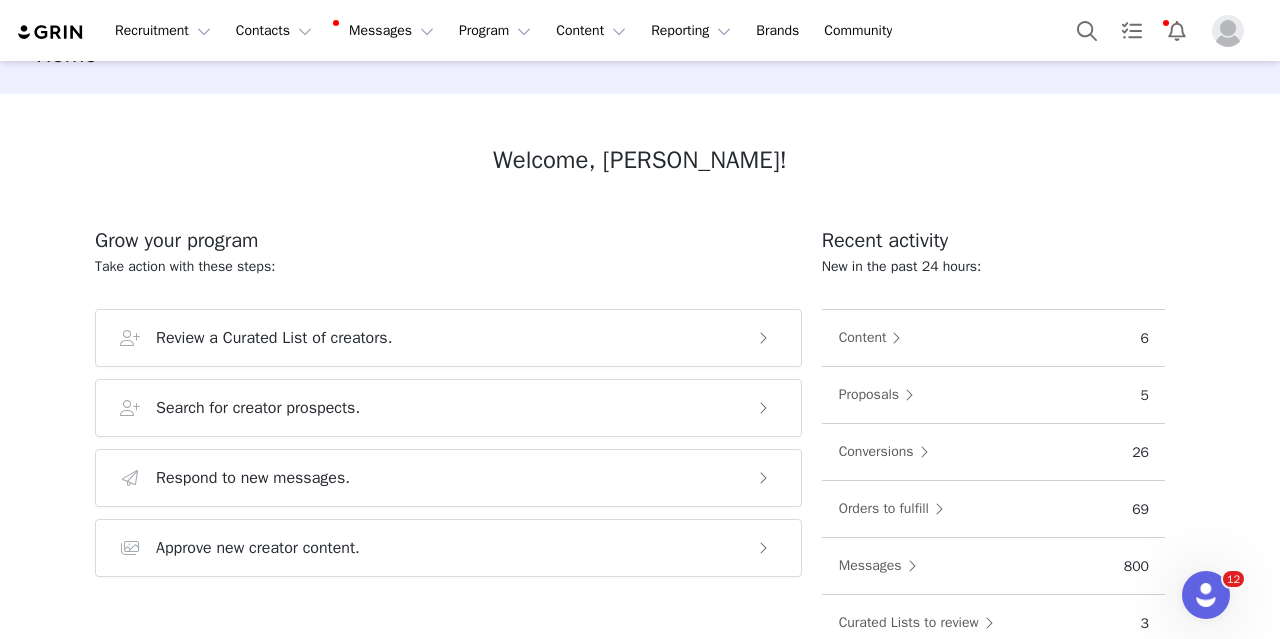scroll, scrollTop: 0, scrollLeft: 0, axis: both 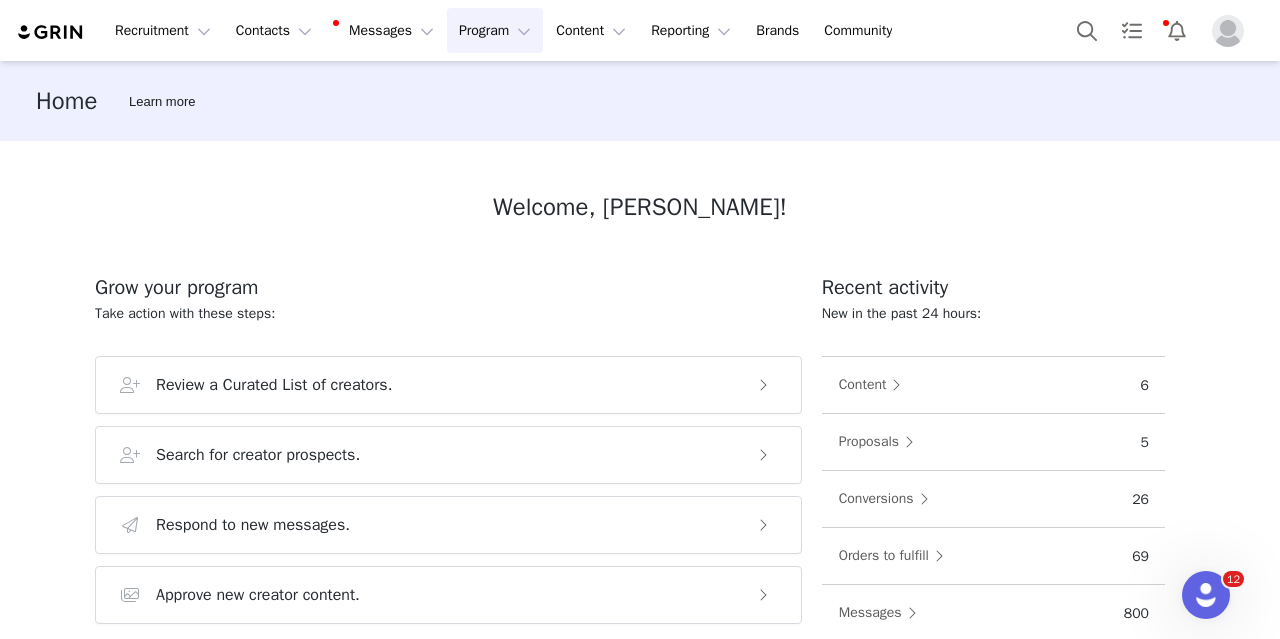click on "Program Program" at bounding box center (495, 30) 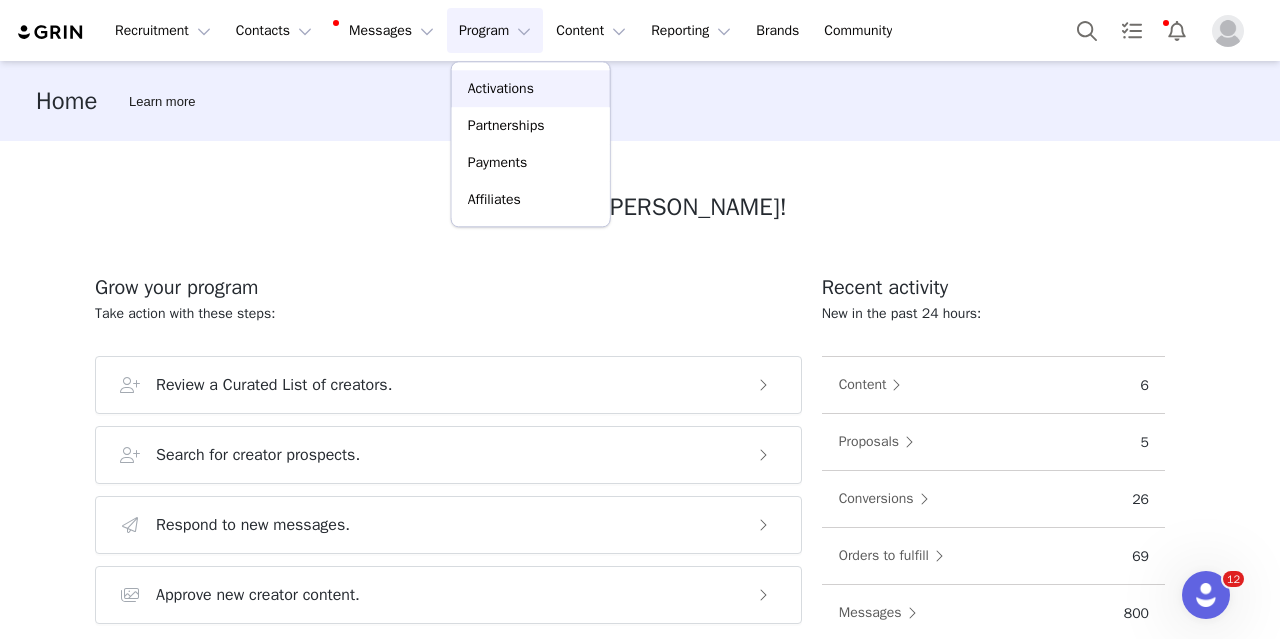 click on "Activations" at bounding box center (501, 88) 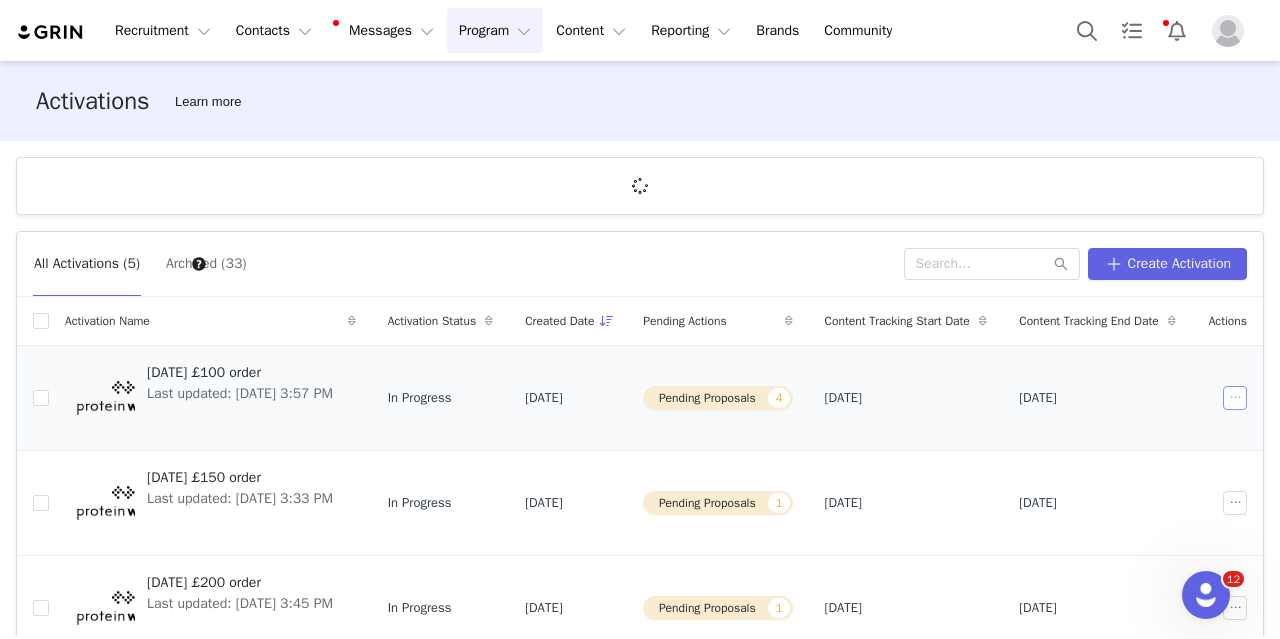 click at bounding box center [1235, 398] 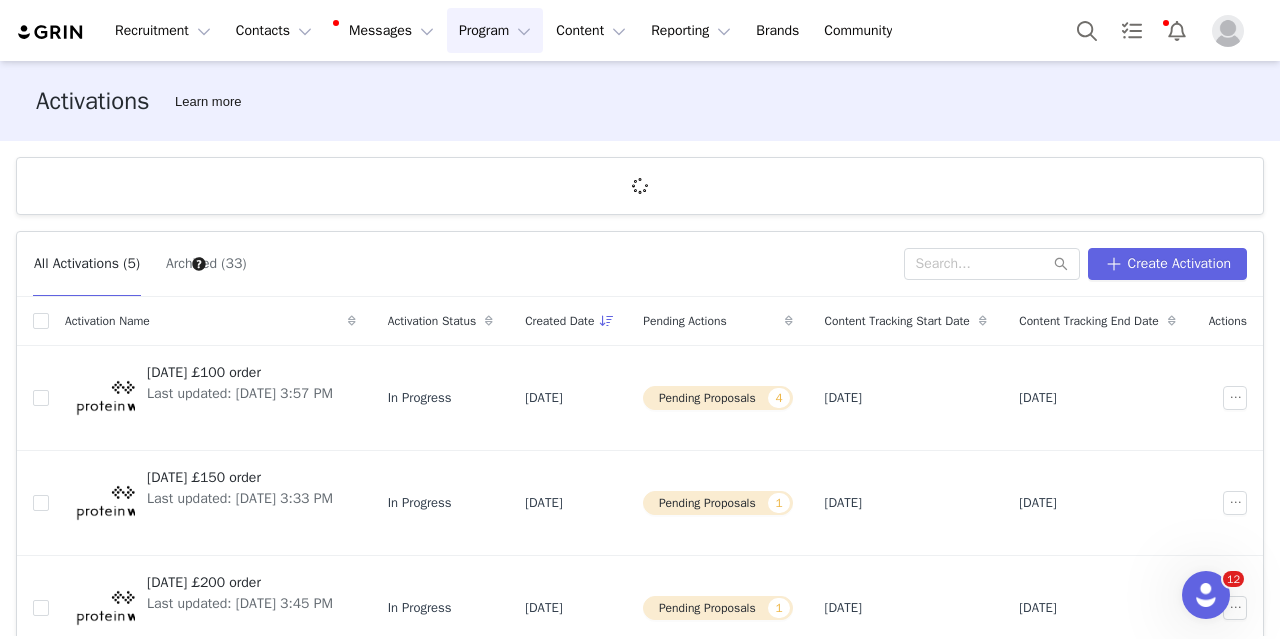 click on "All Activations (5) Archived (33)     Create Activation      Activation Name   Activation Status   Created Date   Pending Actions   Content Tracking Start Date   Content Tracking End Date  Actions [DATE] £100 order Last updated: [DATE] 3:57 PM In Progress [DATE] Pending Proposals [DATE], [DATE], 2025 [DATE] £150 order Last updated: [DATE] 3:33 PM In Progress [DATE] Pending Proposals [DATE] 1, [DATE], 2025 [DATE] £200 order Last updated: [DATE] 3:45 PM In Progress [DATE] Pending Proposals [DATE] 1, [DATE], 2025 [DATE] Order Last updated: [DATE] 9:29 AM In Progress [DATE] Pending Proposals 1 Ongoing content Last updated: [DATE] 12:12 PM In Progress [DATE] Pending Proposals 1  10   per page | 5 total  1" at bounding box center (640, 425) 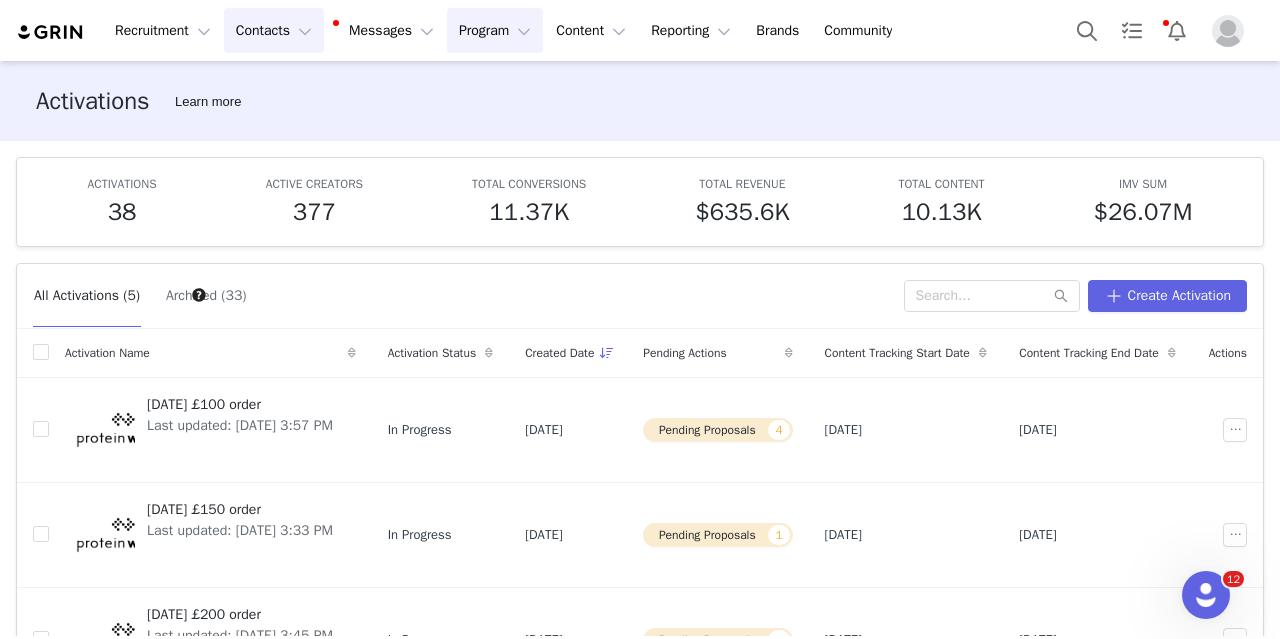 click on "Contacts Contacts" at bounding box center (274, 30) 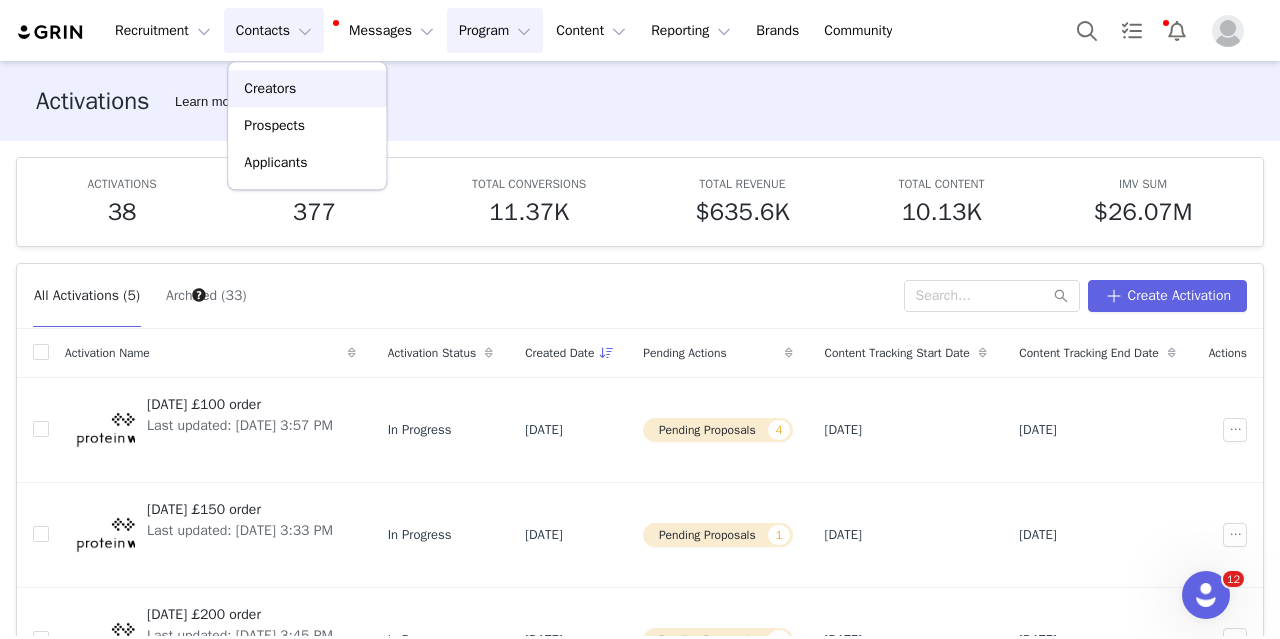 click on "Creators" at bounding box center [270, 88] 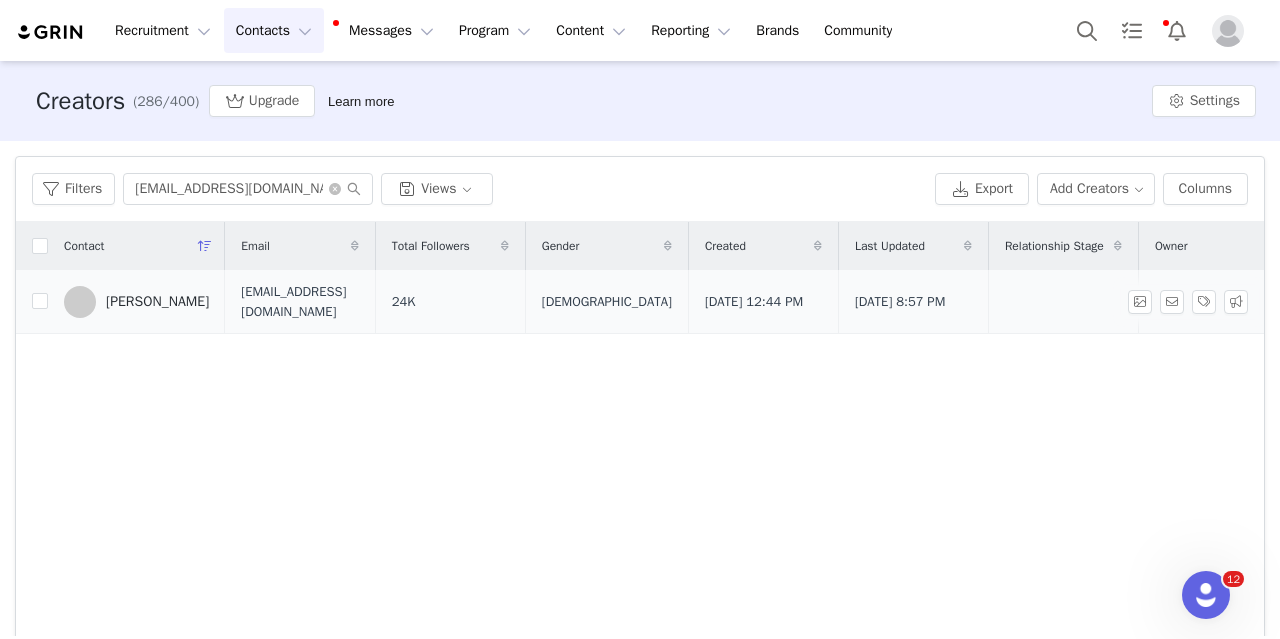 click on "[PERSON_NAME]" at bounding box center (136, 302) 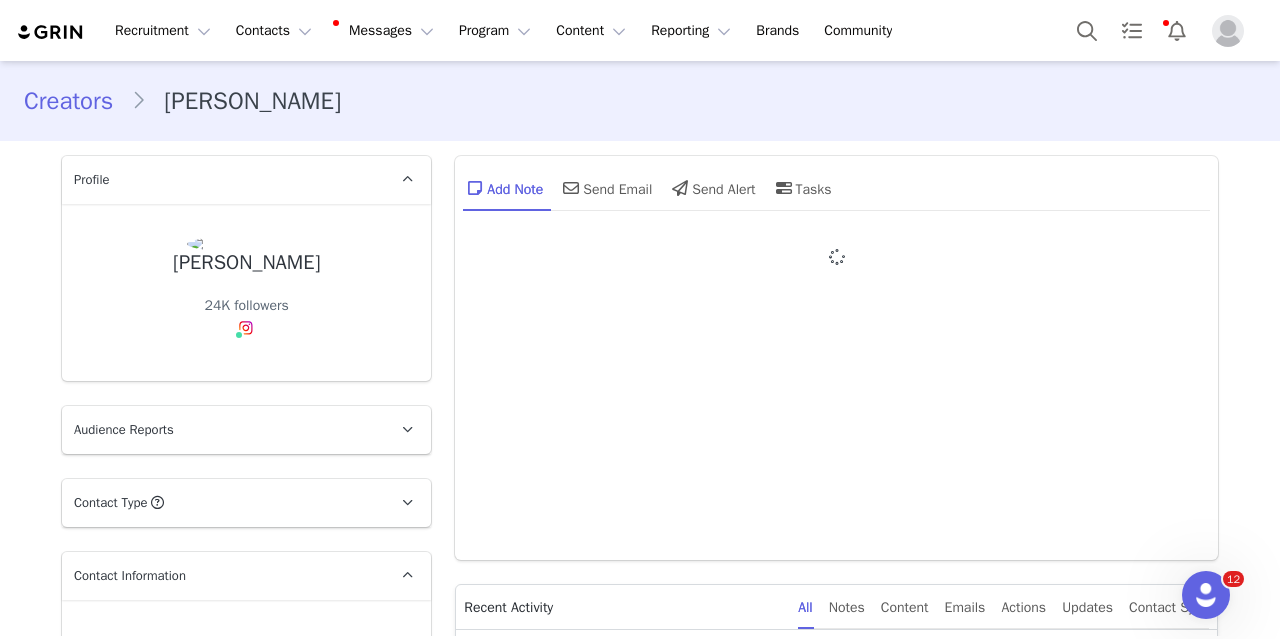 type on "+1 ([GEOGRAPHIC_DATA])" 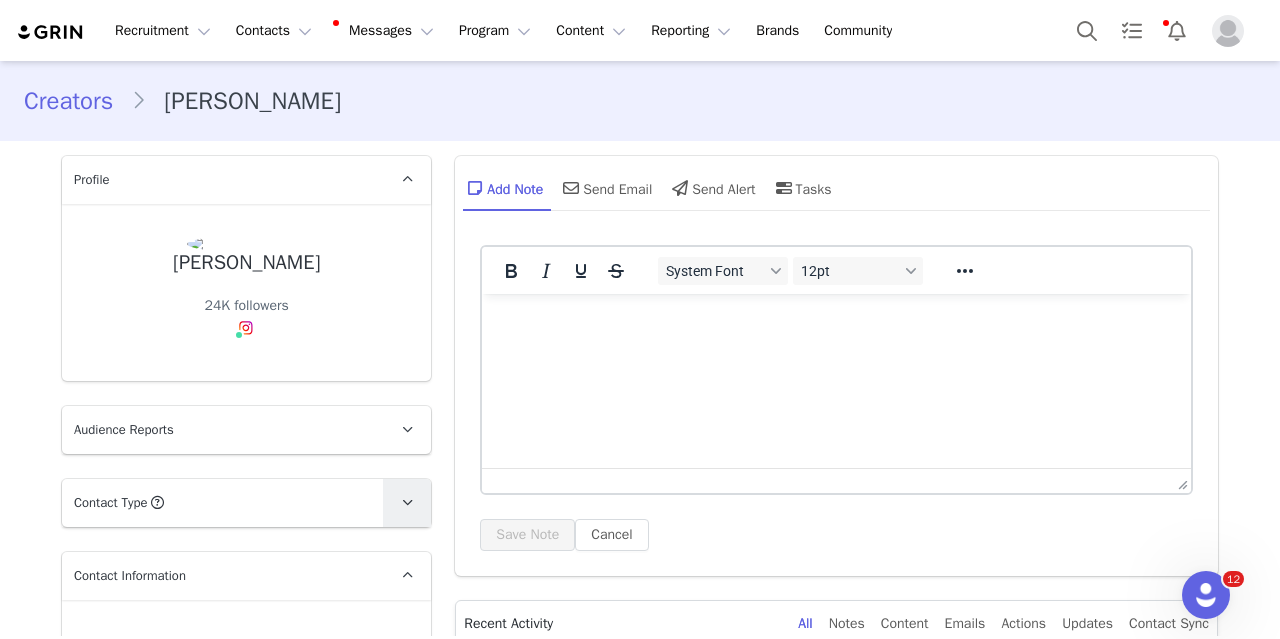 scroll, scrollTop: 0, scrollLeft: 0, axis: both 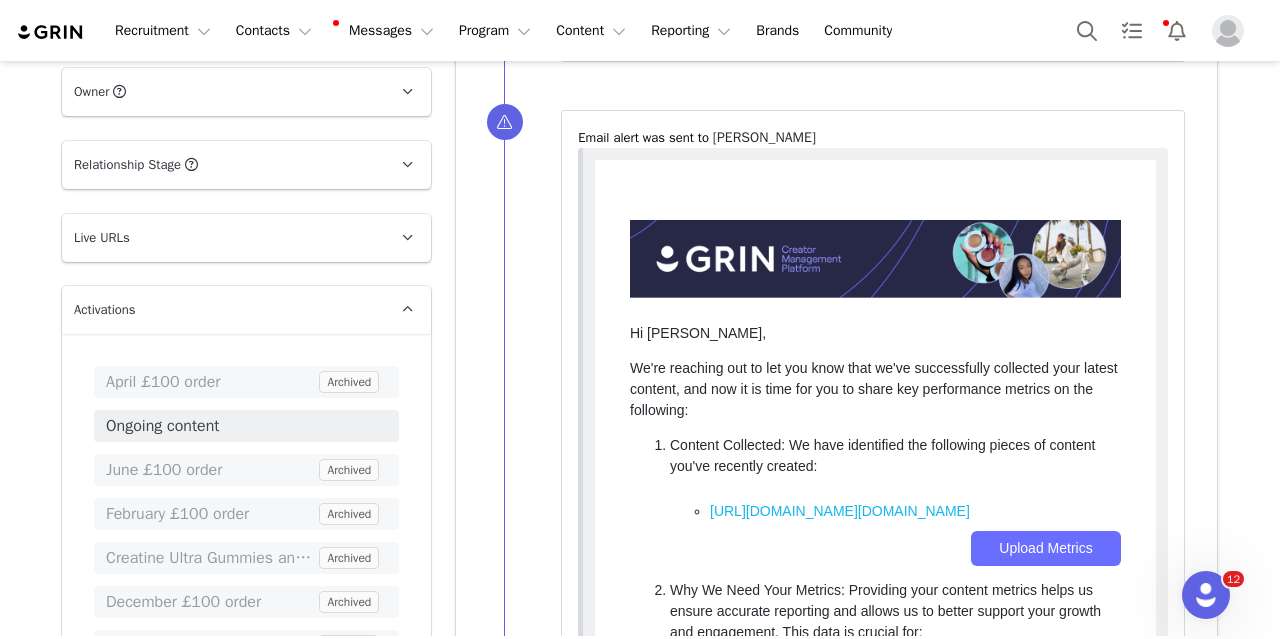 click on "Live URLs" at bounding box center (222, 238) 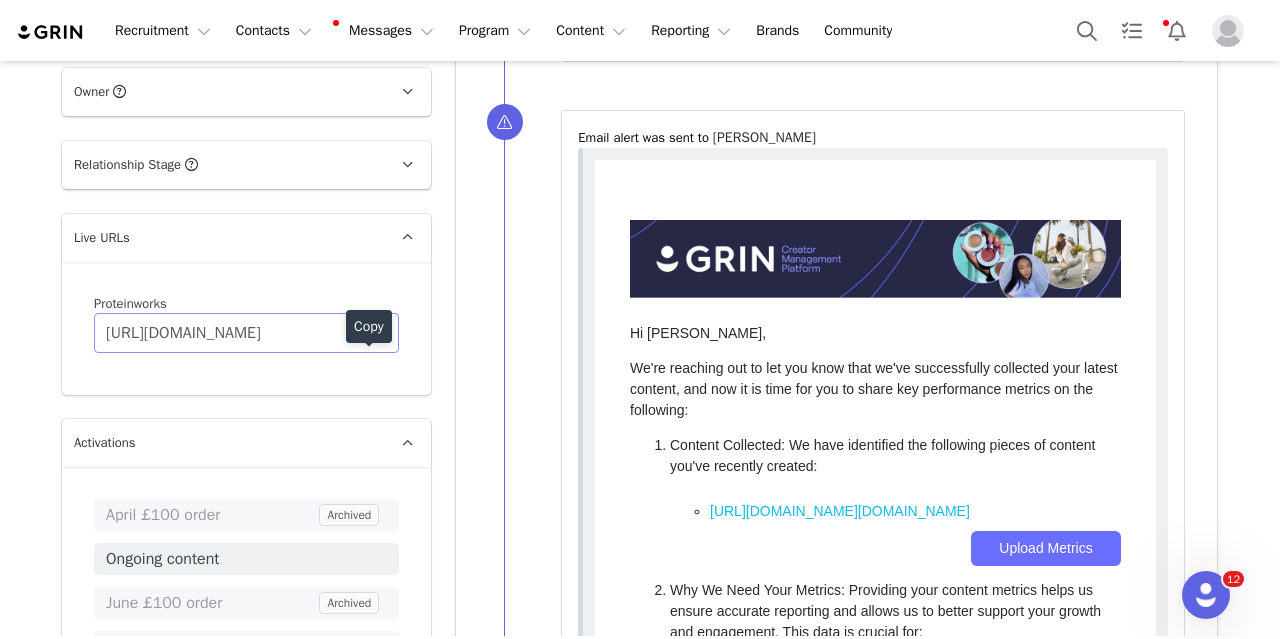 click at bounding box center (377, 333) 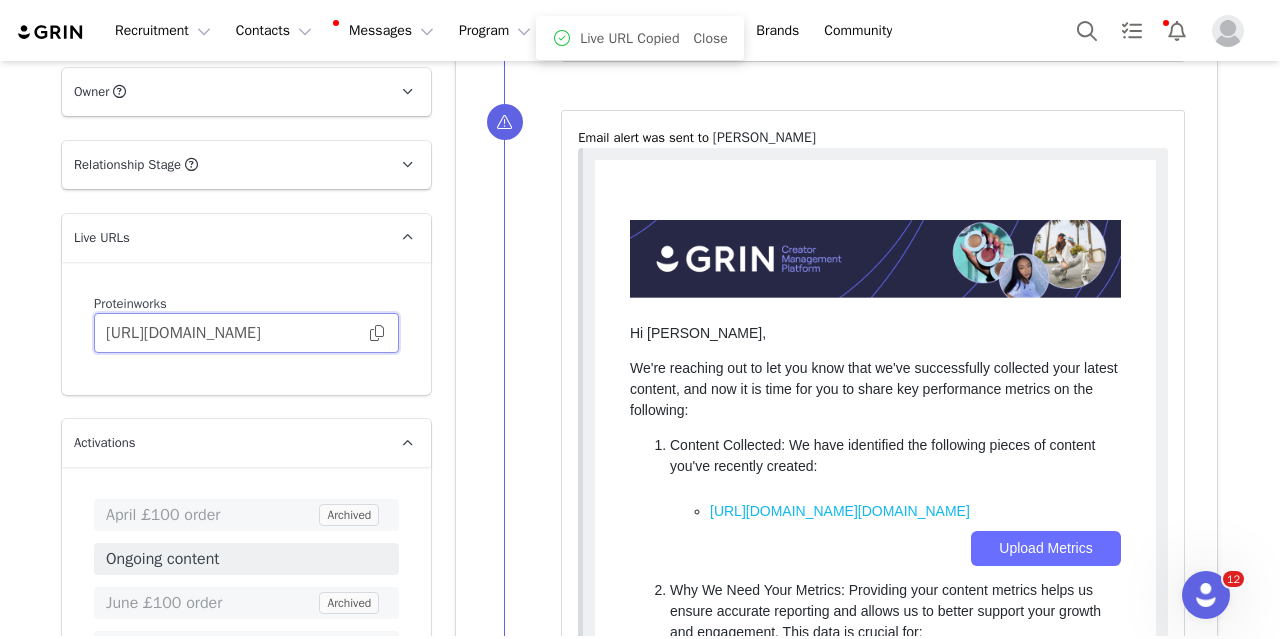 click on "[URL][DOMAIN_NAME]" at bounding box center [246, 333] 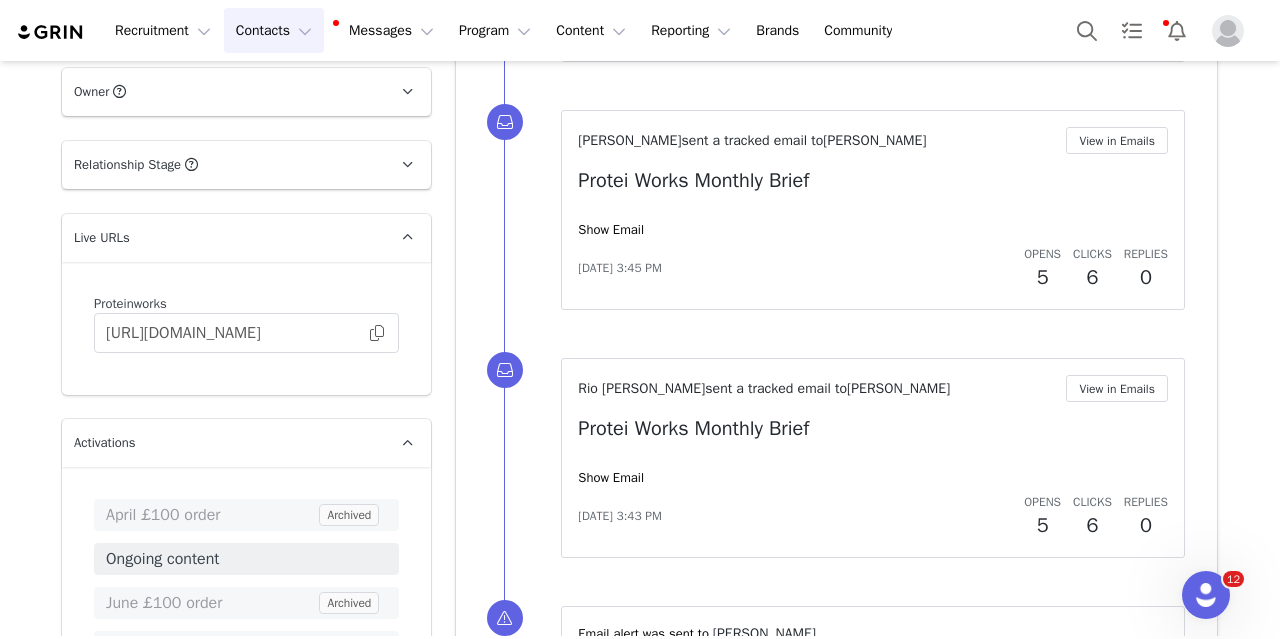 click on "Contacts Contacts" at bounding box center [274, 30] 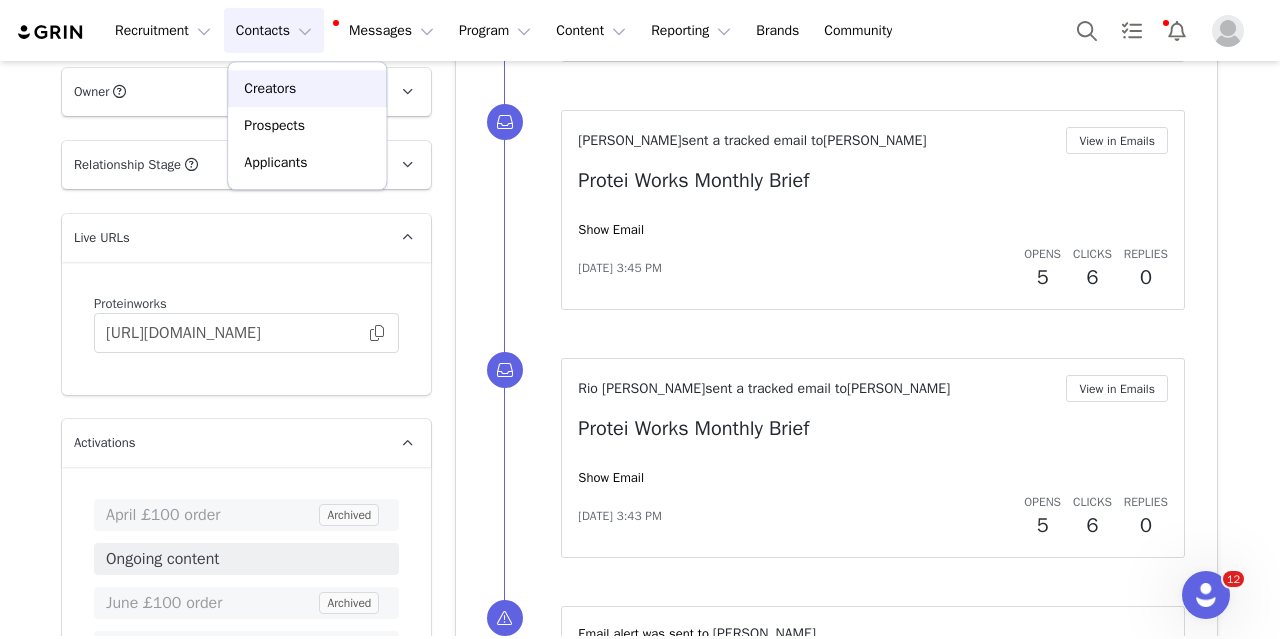 click on "Creators" at bounding box center [307, 88] 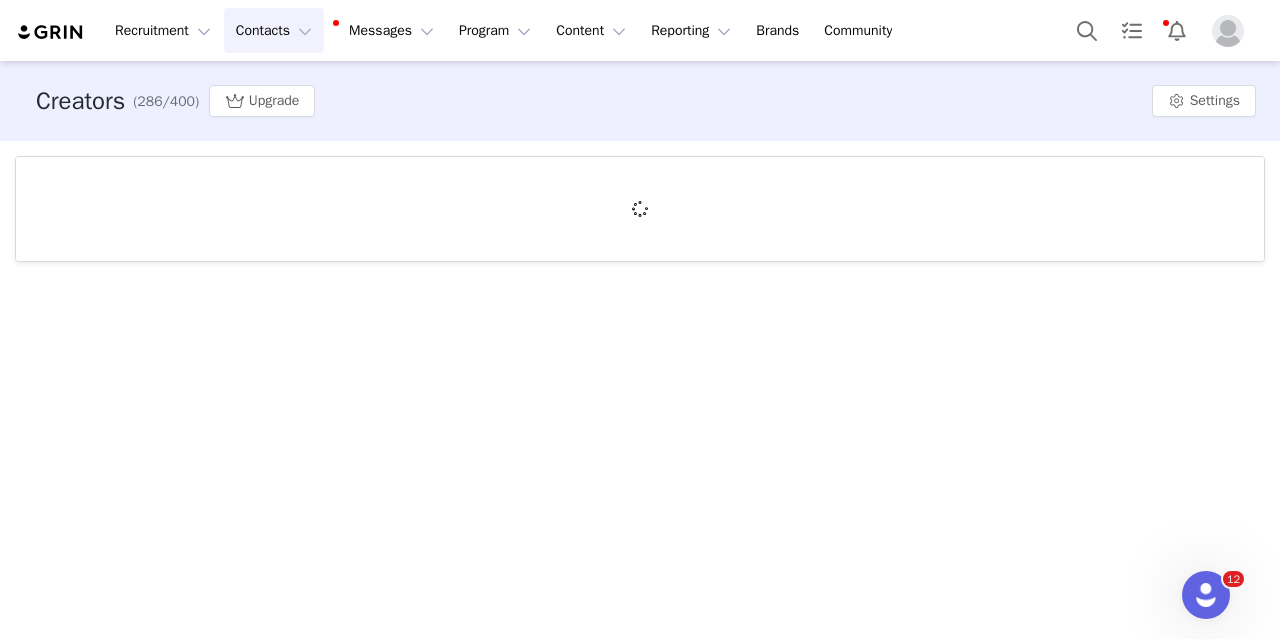 scroll, scrollTop: 0, scrollLeft: 0, axis: both 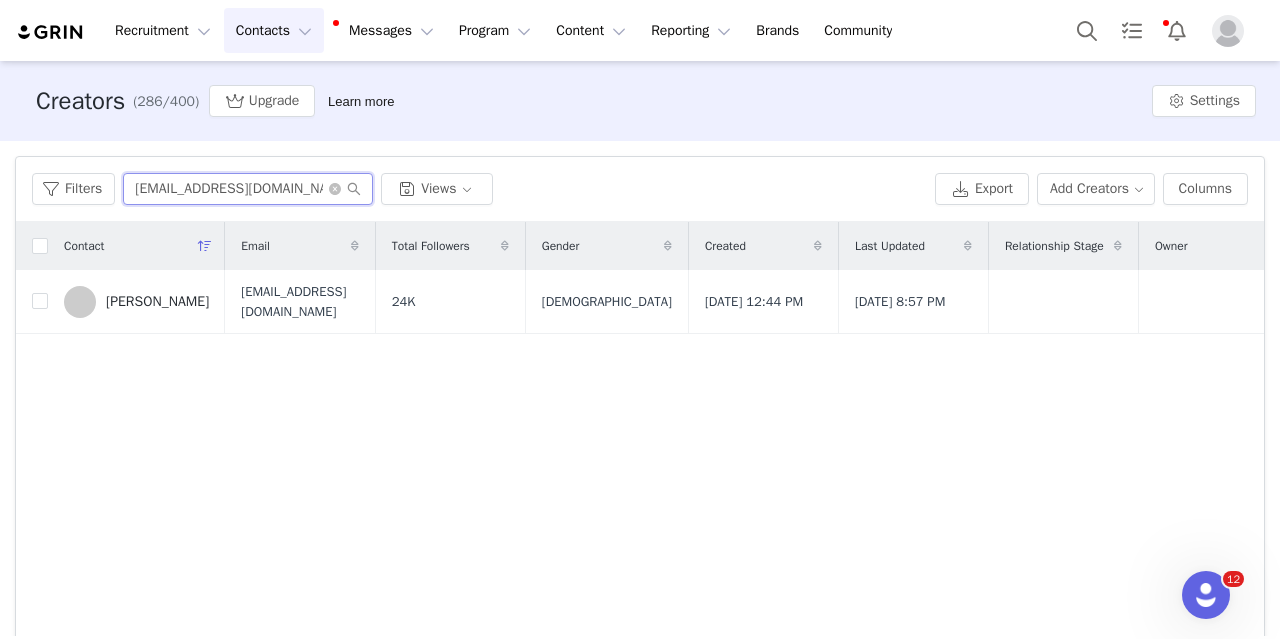 click on "[EMAIL_ADDRESS][DOMAIN_NAME]" at bounding box center [248, 189] 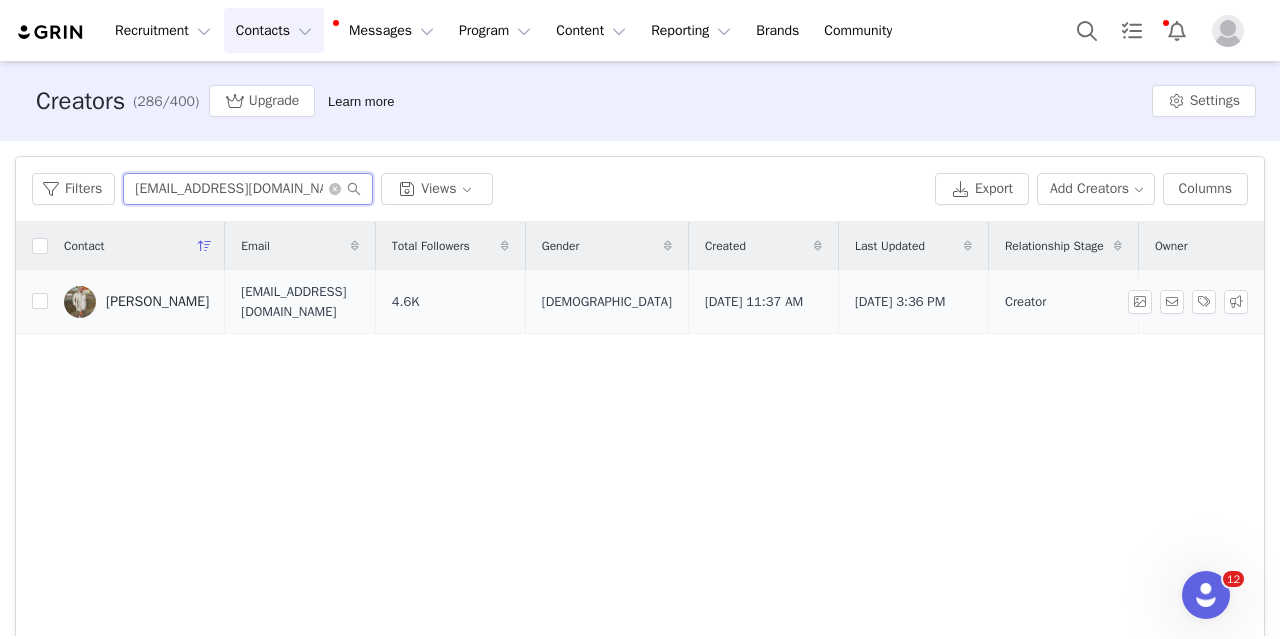 type on "[EMAIL_ADDRESS][DOMAIN_NAME]" 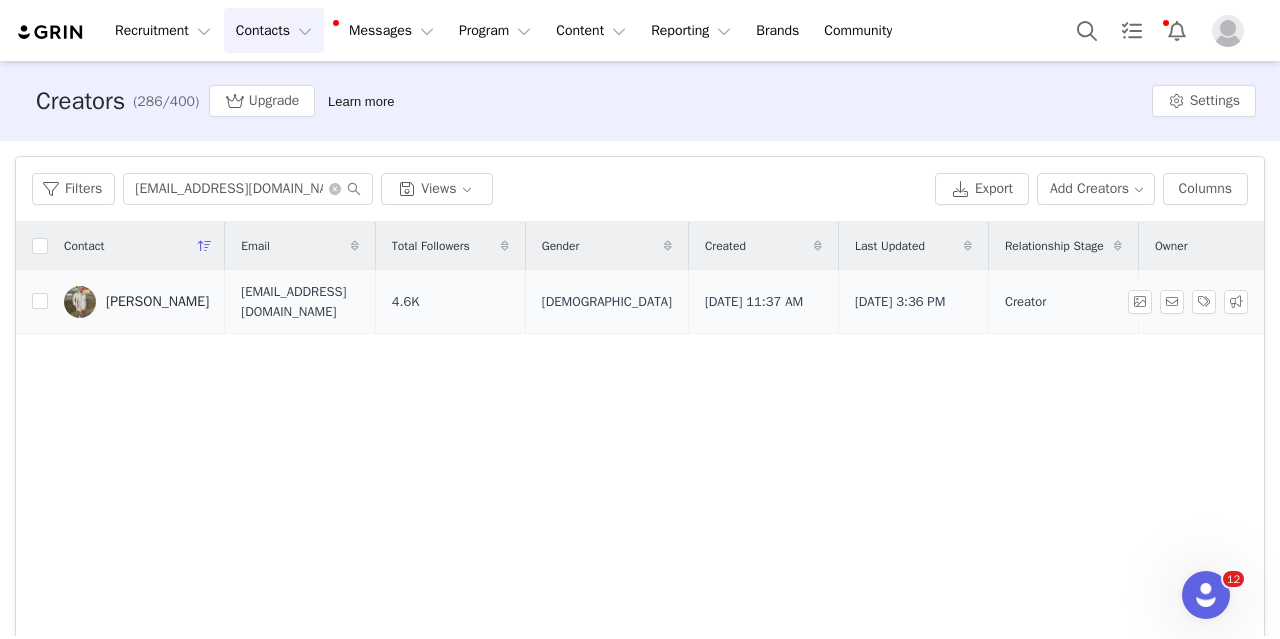 click at bounding box center (80, 302) 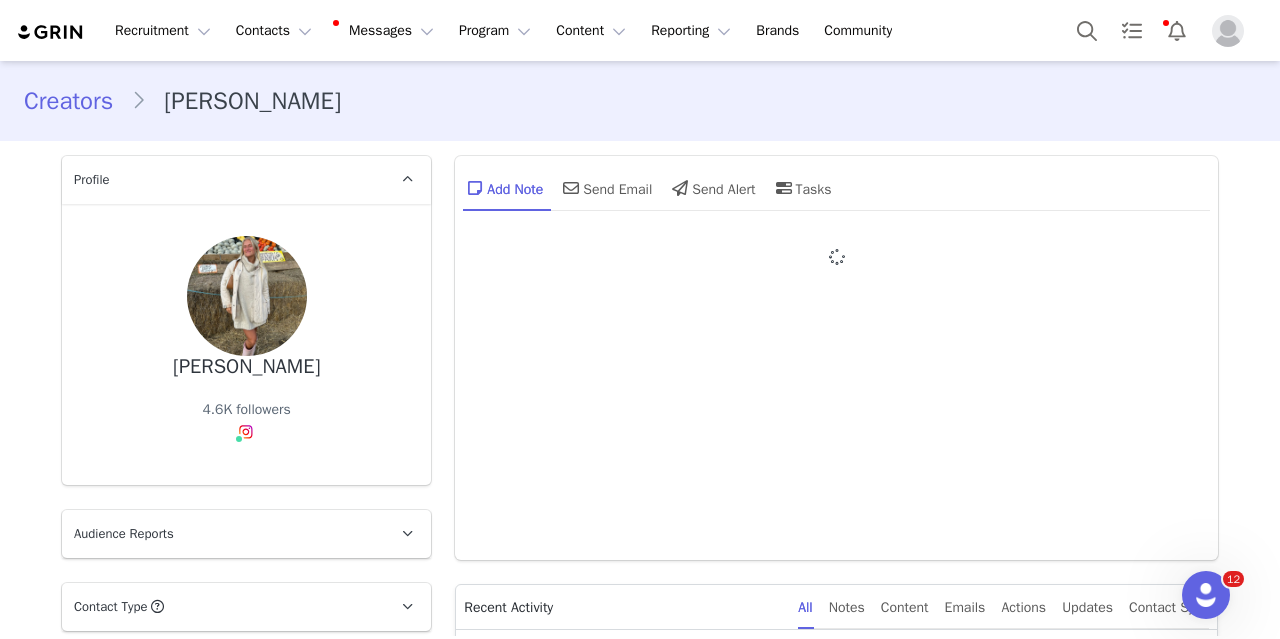 type on "+1 ([GEOGRAPHIC_DATA])" 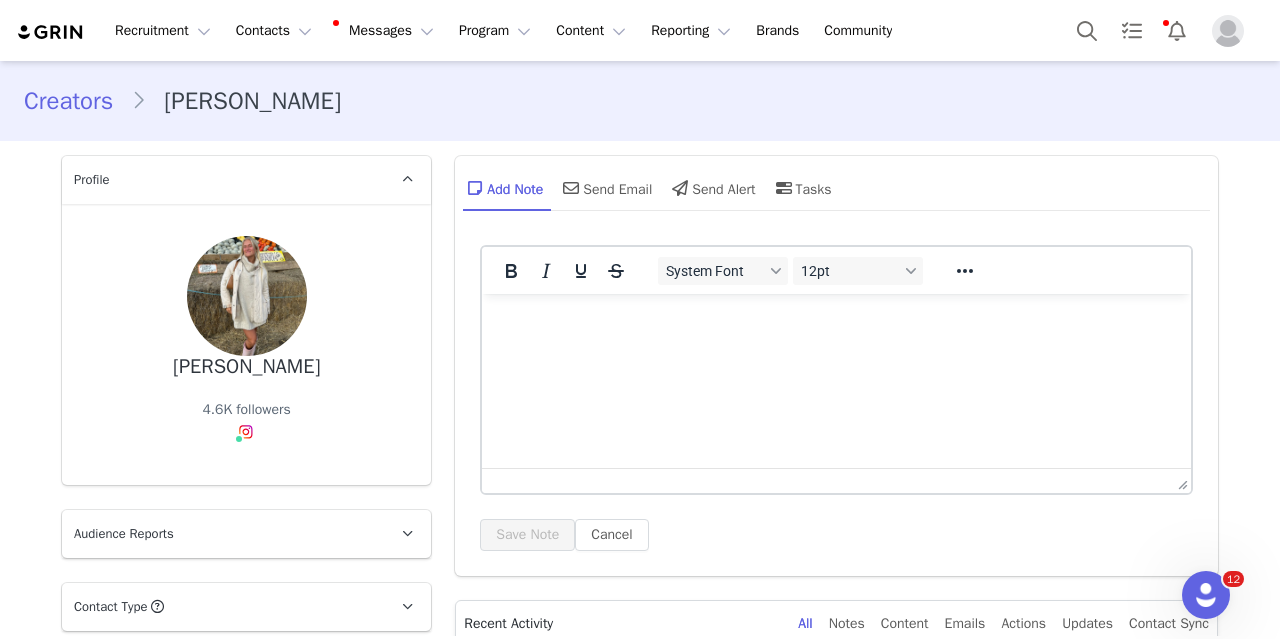 scroll, scrollTop: 0, scrollLeft: 0, axis: both 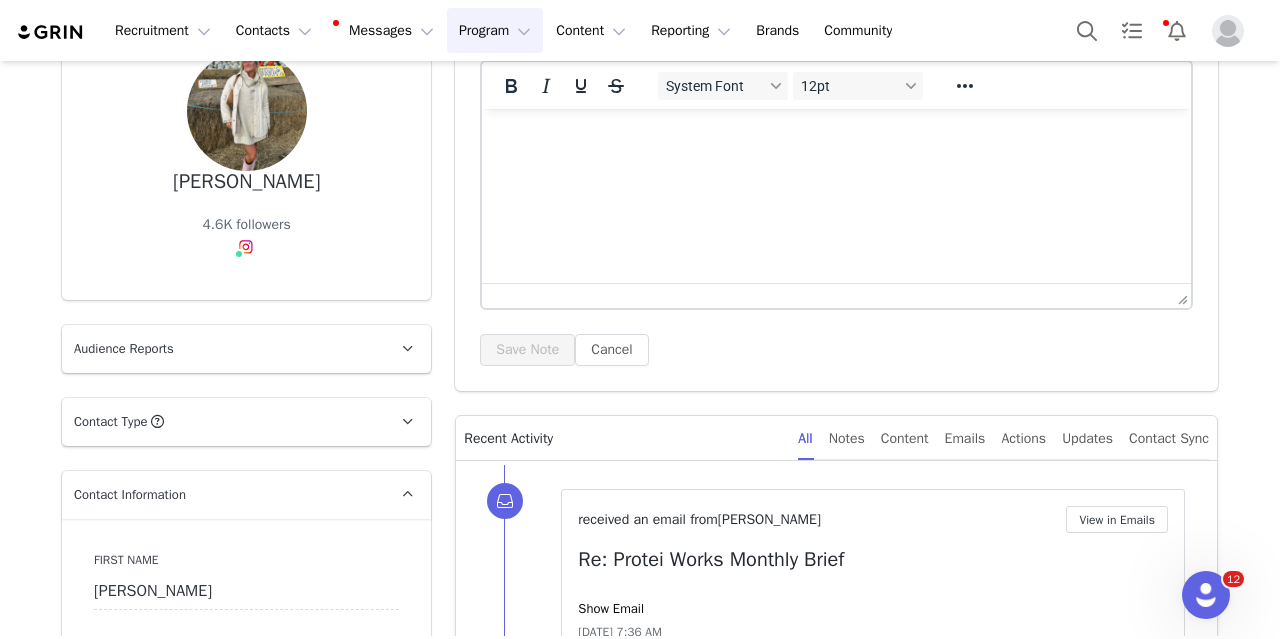 click on "Program Program" at bounding box center [495, 30] 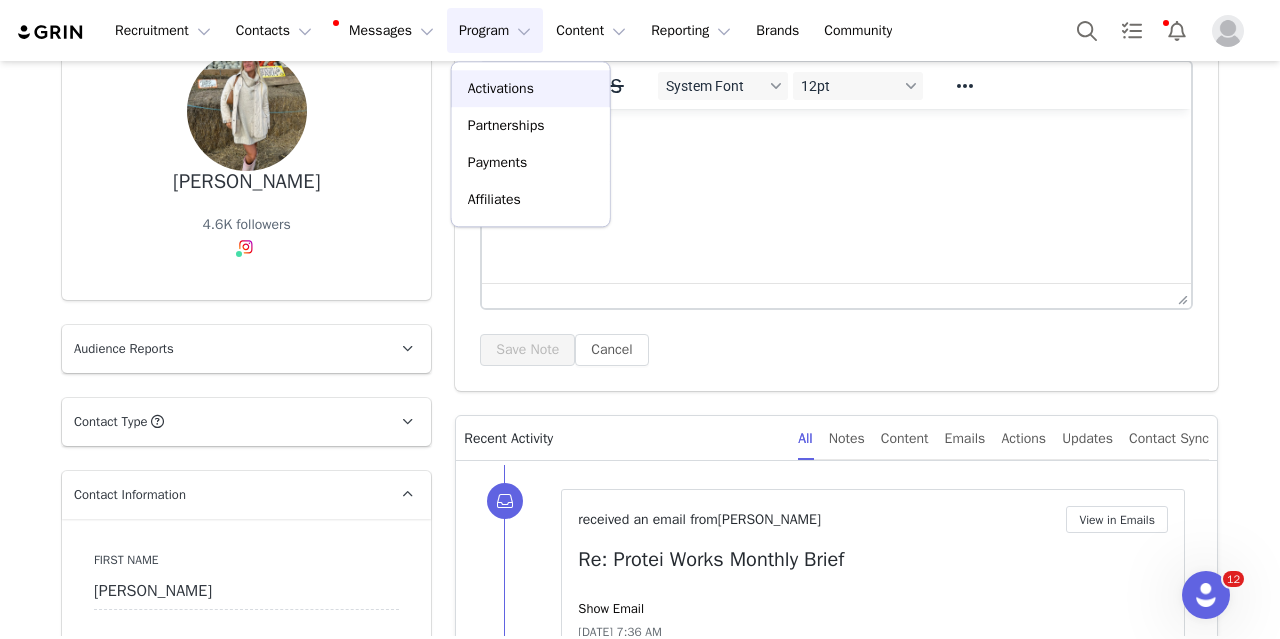 click on "Activations" at bounding box center (531, 88) 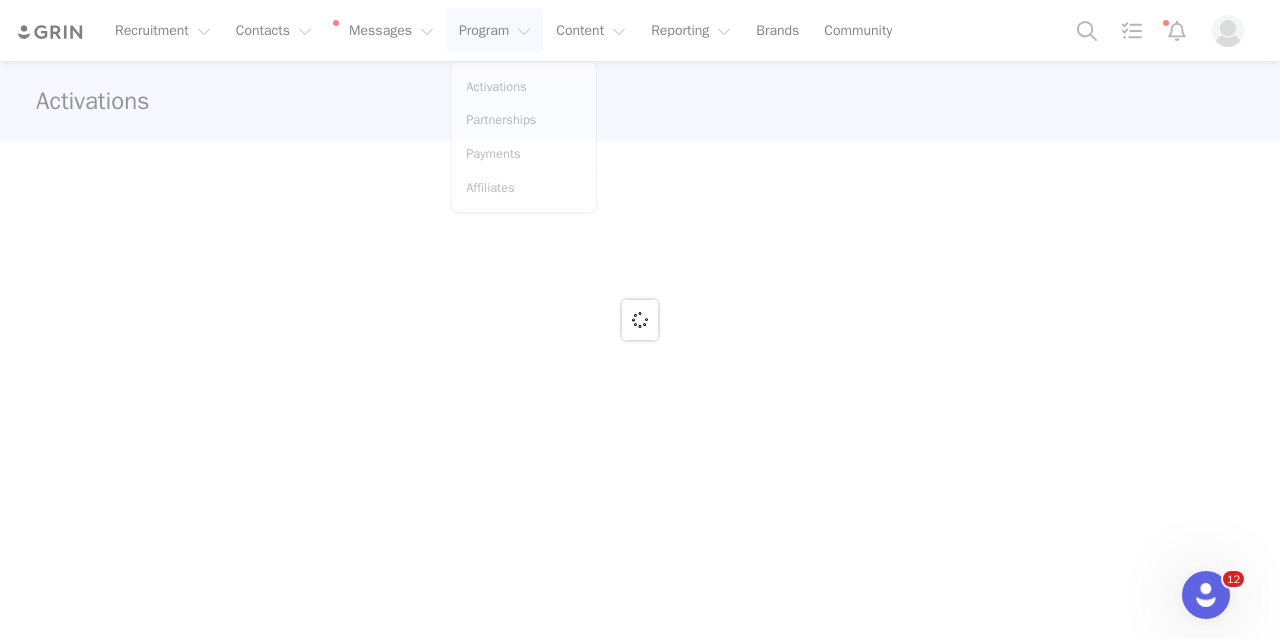 scroll, scrollTop: 0, scrollLeft: 0, axis: both 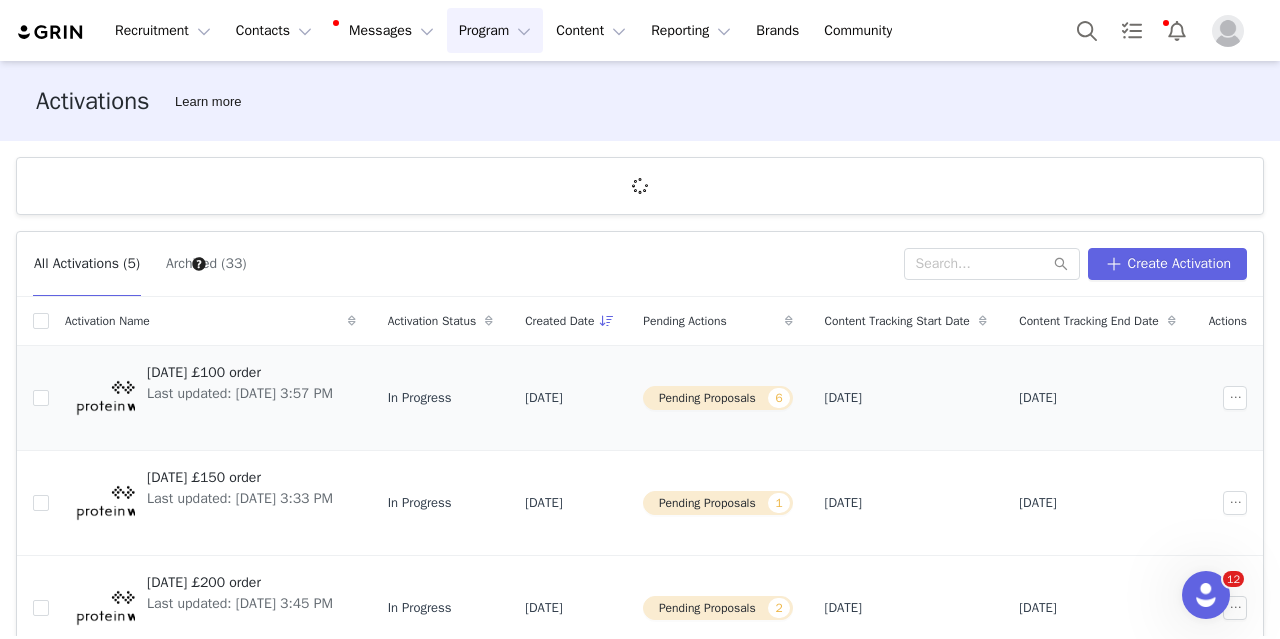 click on "[DATE] £100 order" at bounding box center [240, 372] 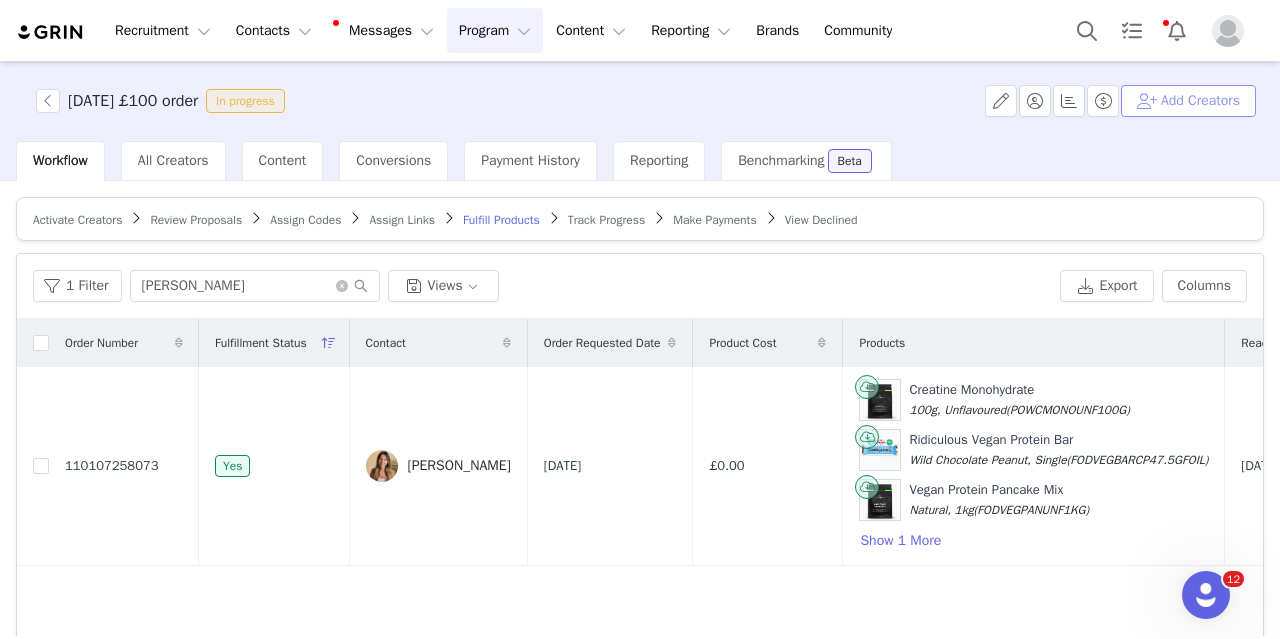 click on "Add Creators" at bounding box center [1188, 101] 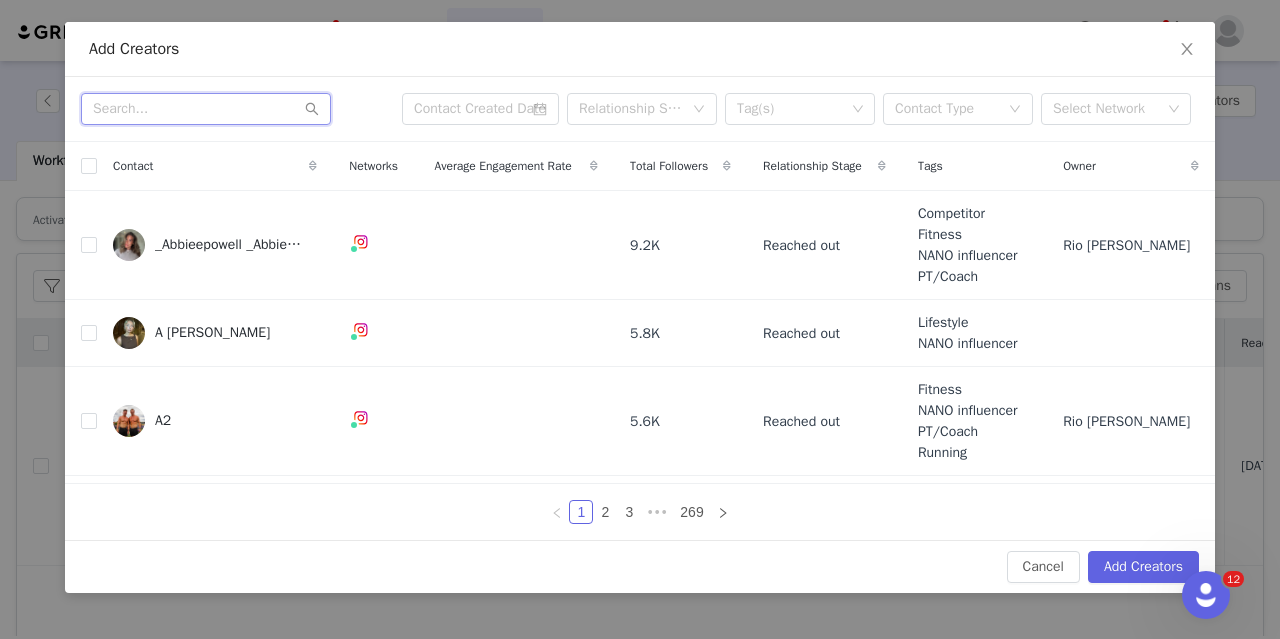 click at bounding box center [206, 109] 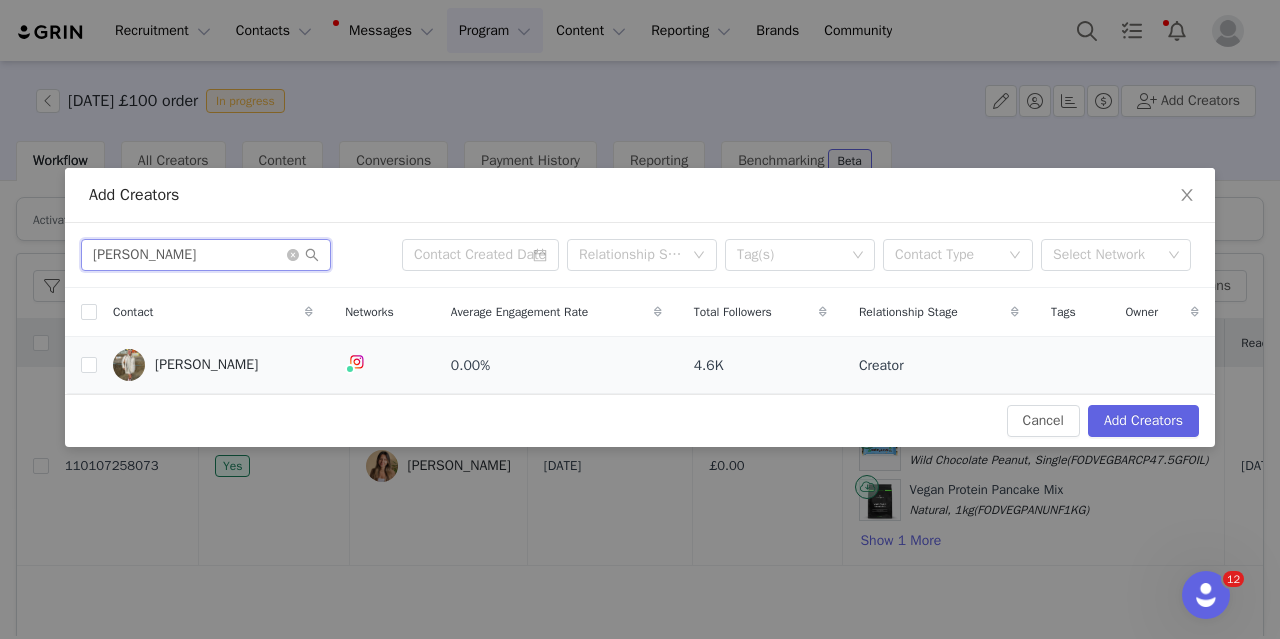 type on "[PERSON_NAME]" 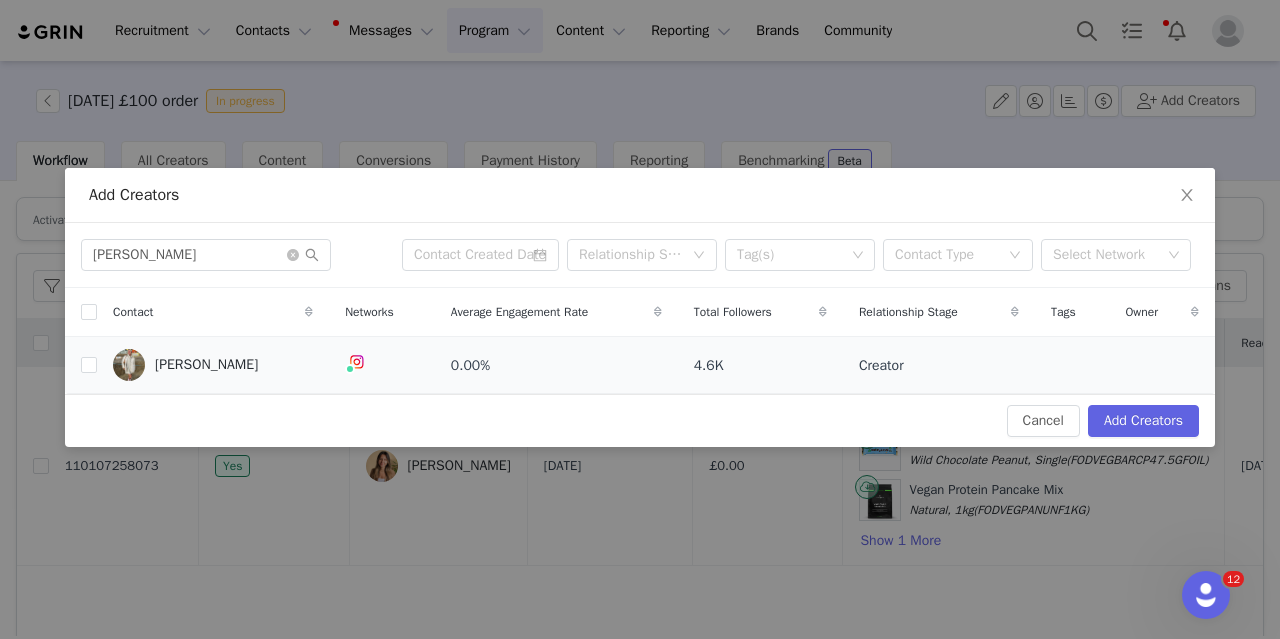click at bounding box center [81, 365] 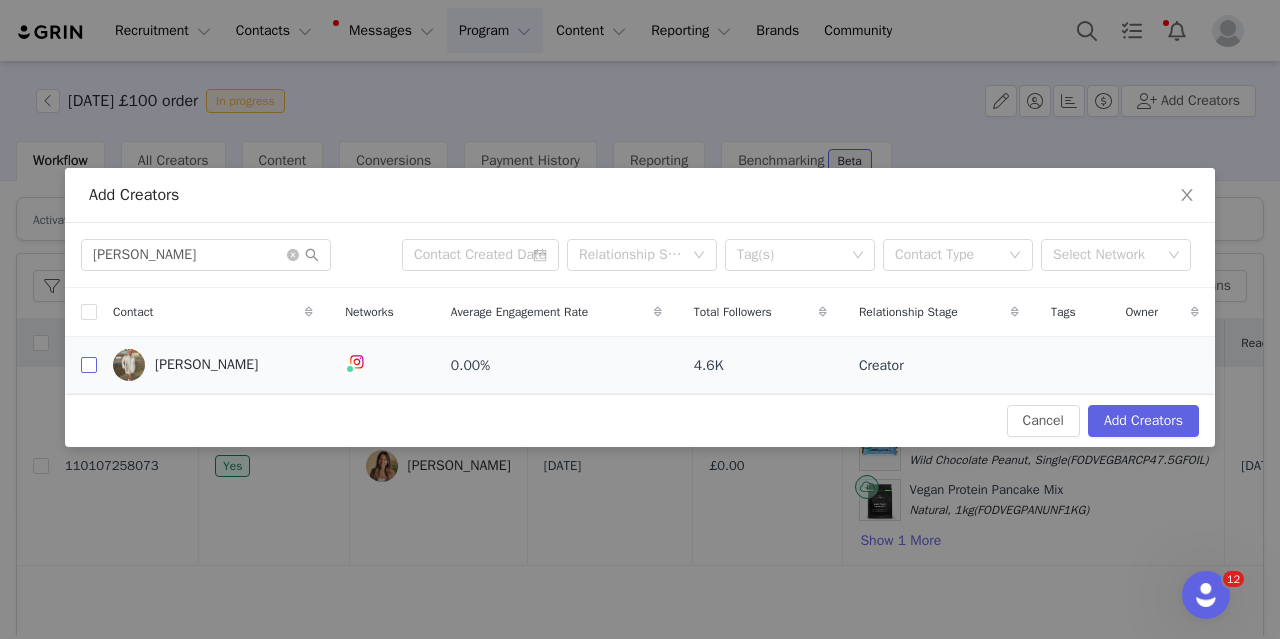 click at bounding box center (89, 365) 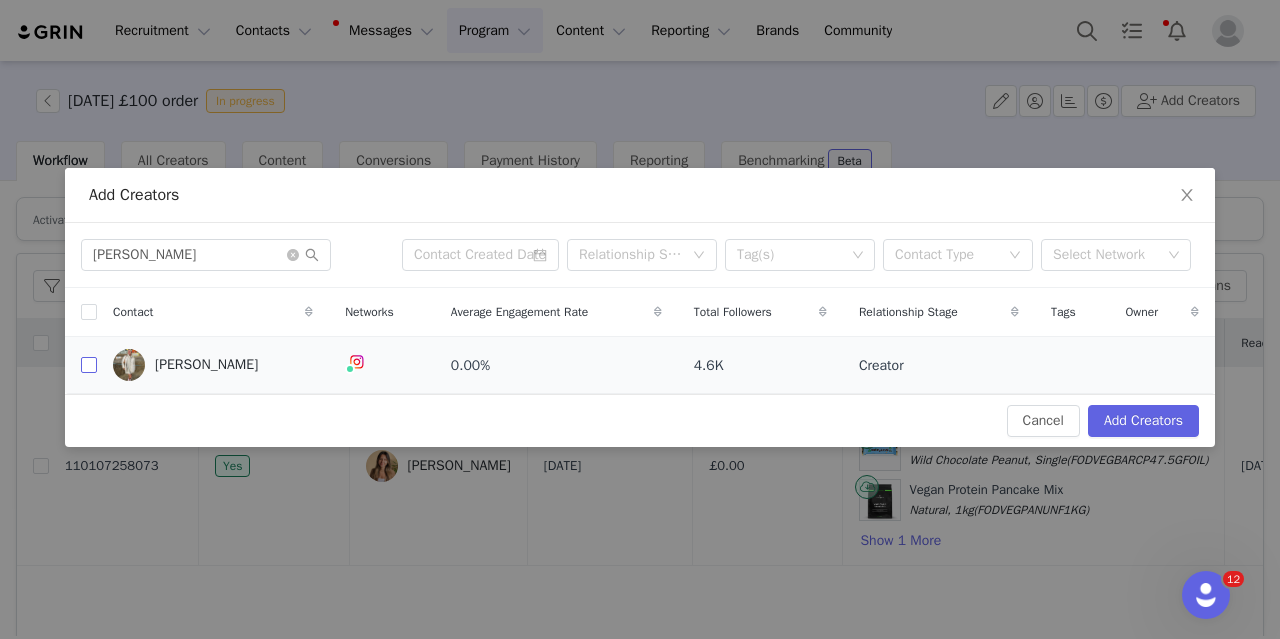 click at bounding box center [89, 365] 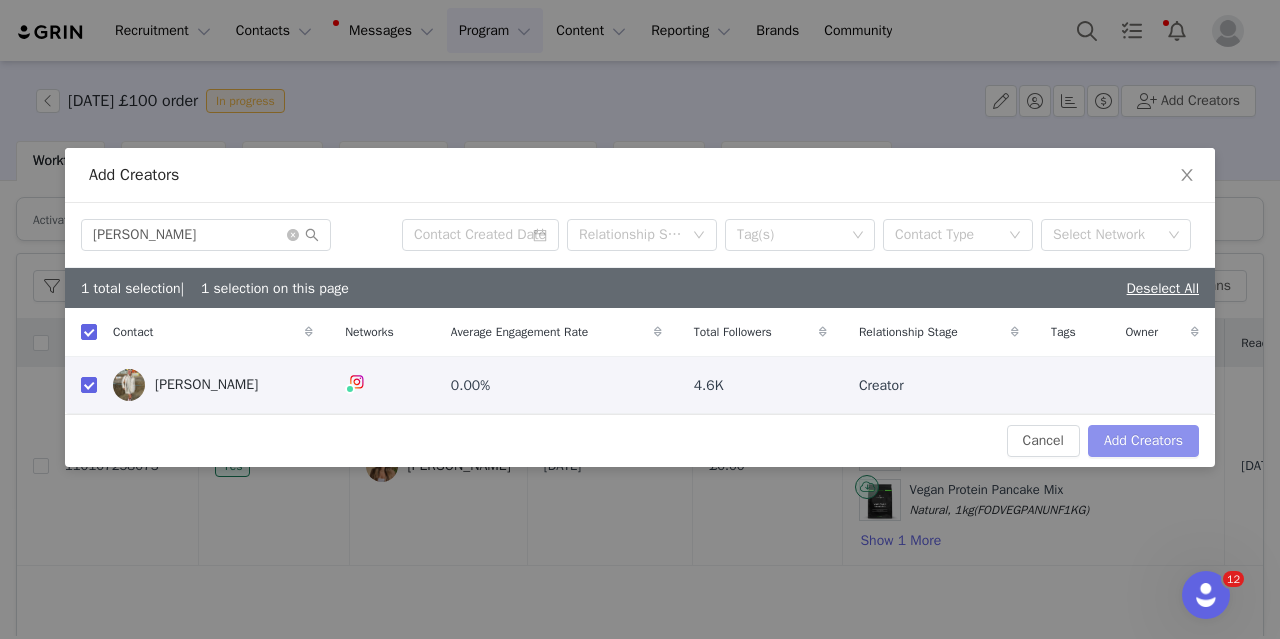 click on "Add Creators" at bounding box center (1143, 441) 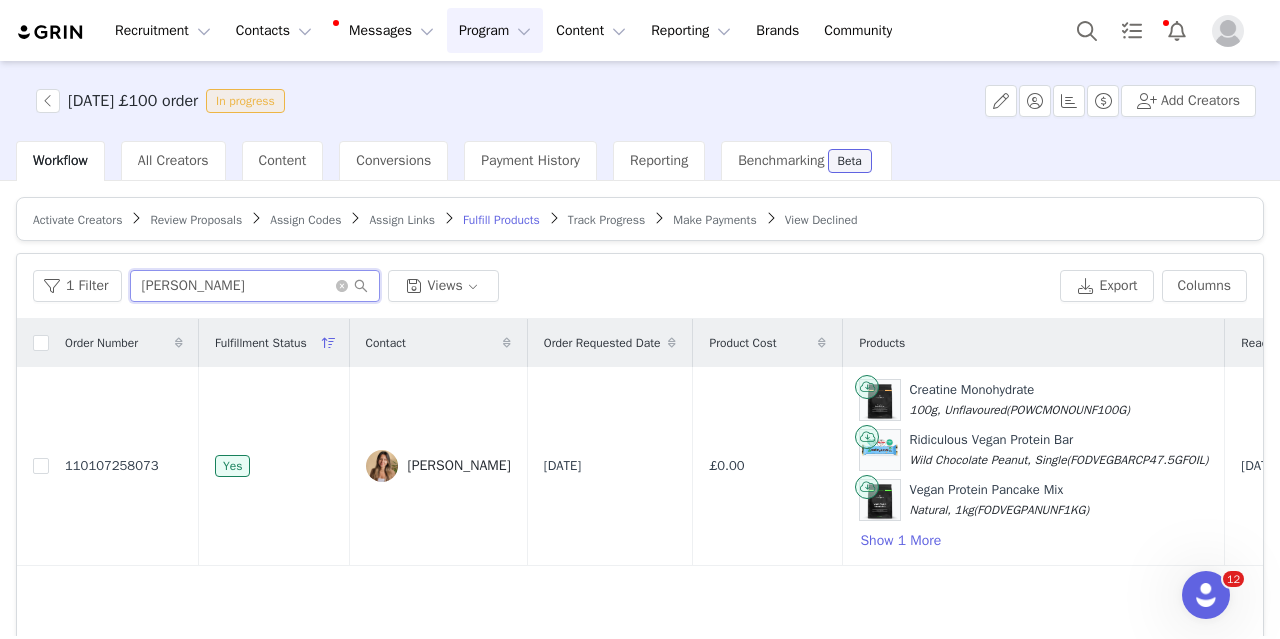 click on "[PERSON_NAME]" at bounding box center (255, 286) 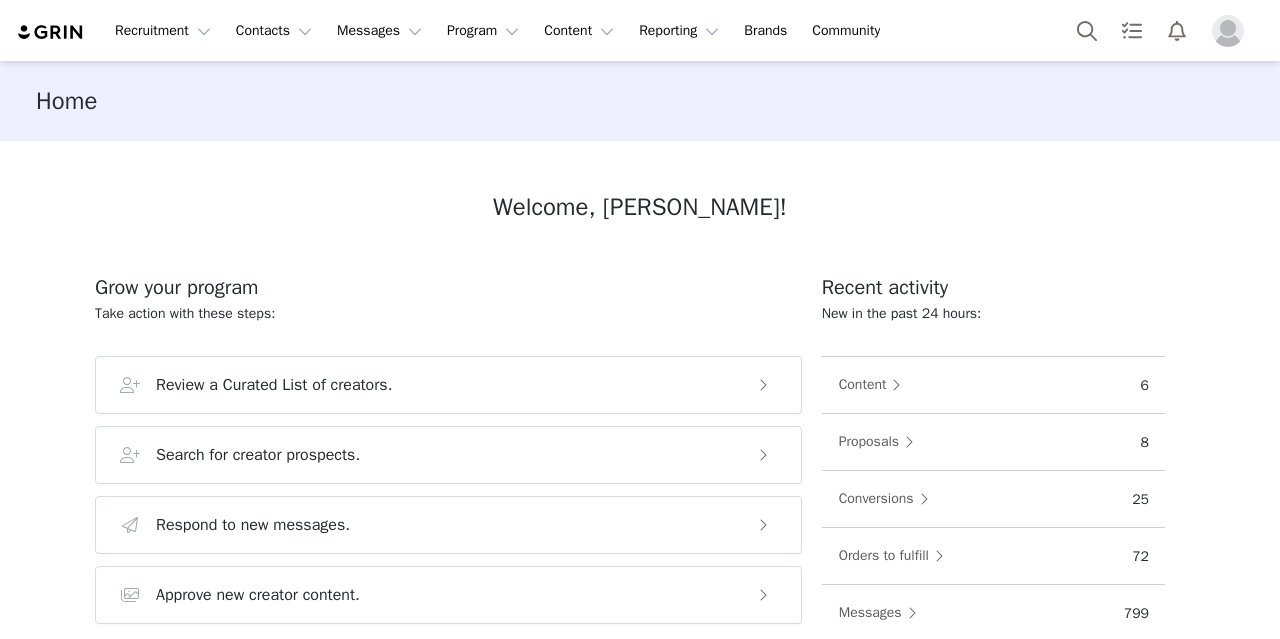 scroll, scrollTop: 0, scrollLeft: 0, axis: both 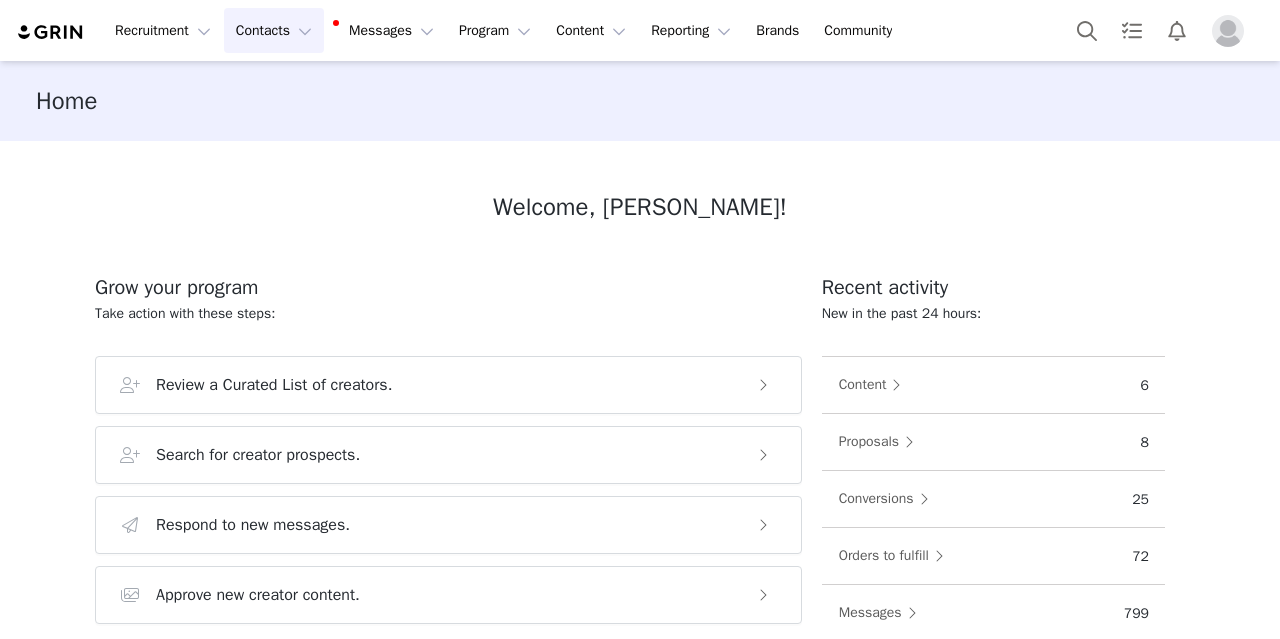 click on "Contacts Contacts" at bounding box center [274, 30] 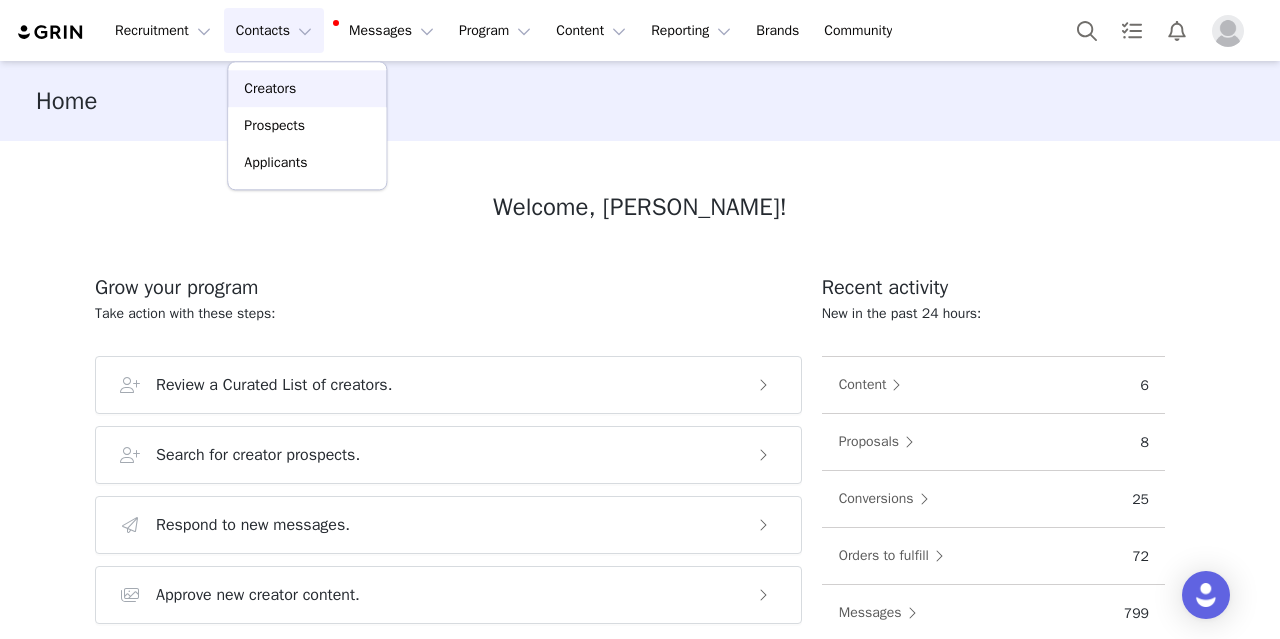 click on "Creators" at bounding box center (270, 88) 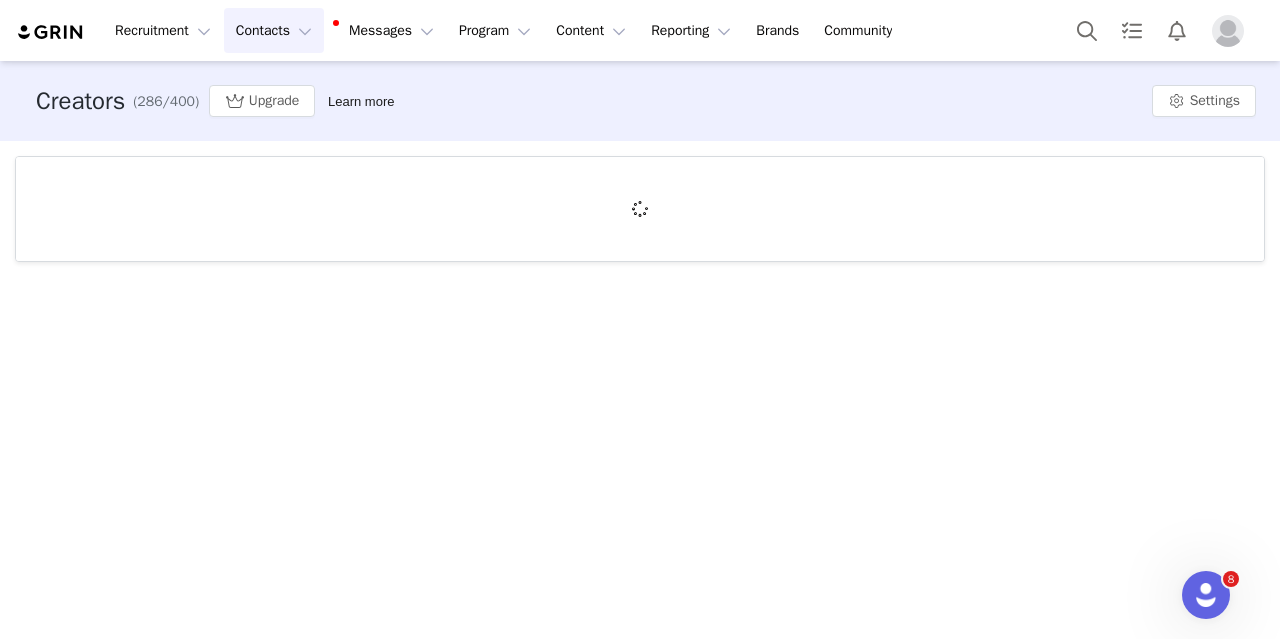 scroll, scrollTop: 0, scrollLeft: 0, axis: both 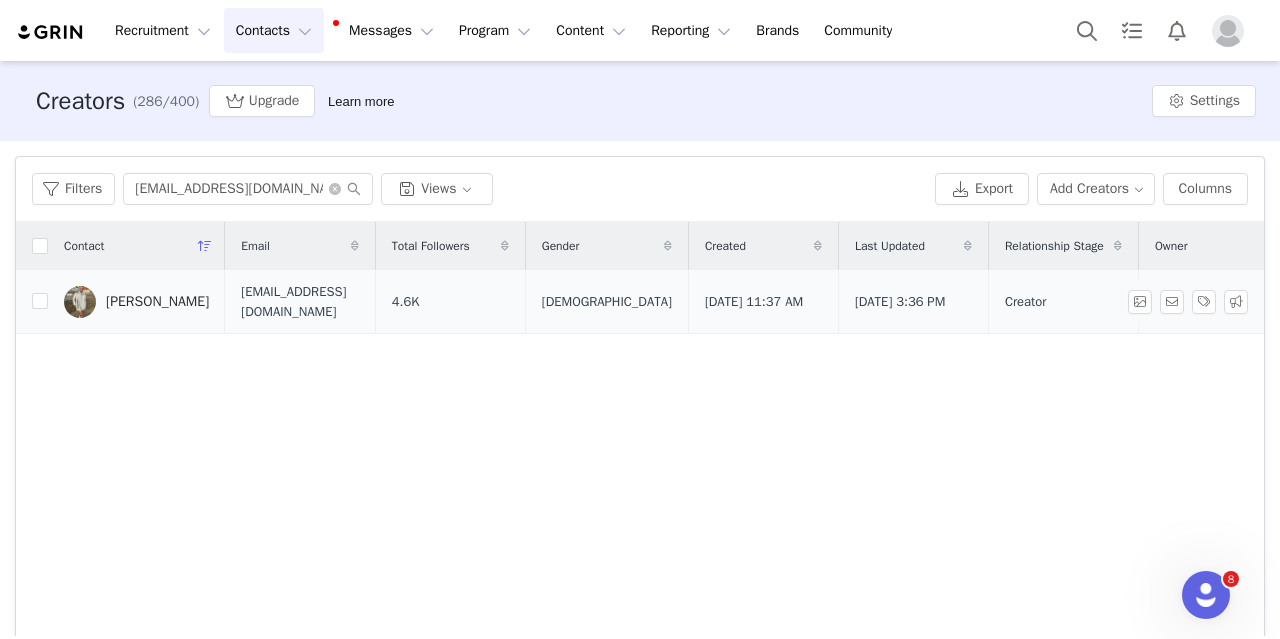 click on "[PERSON_NAME]" at bounding box center (157, 302) 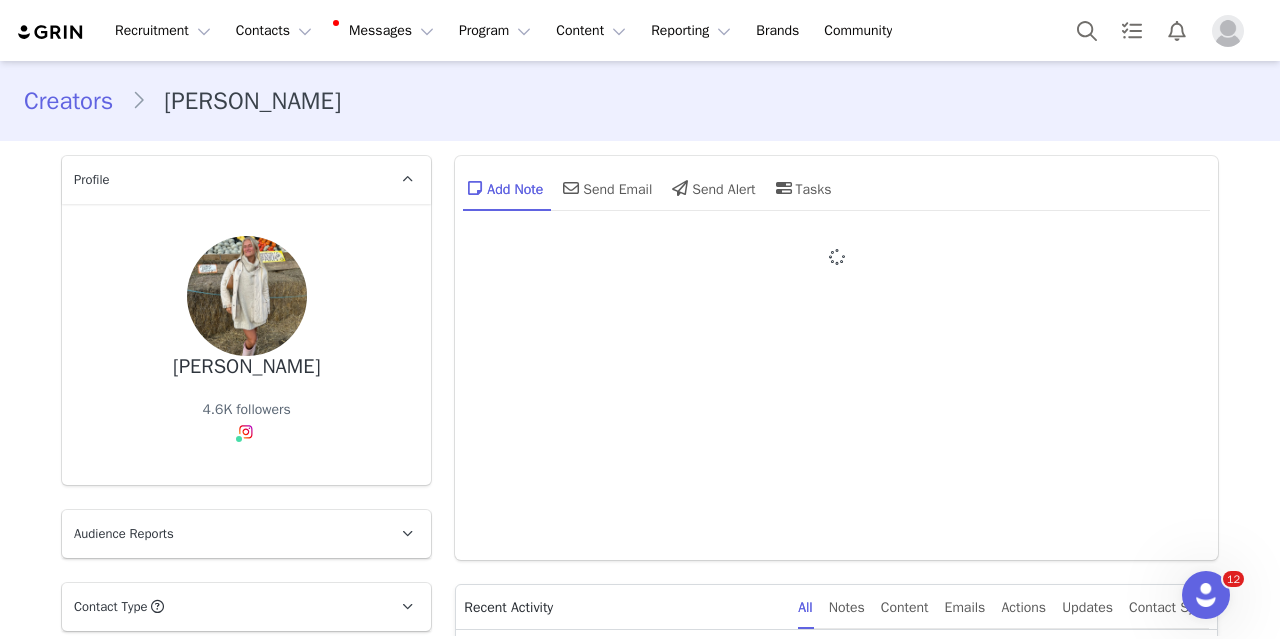 type on "+1 ([GEOGRAPHIC_DATA])" 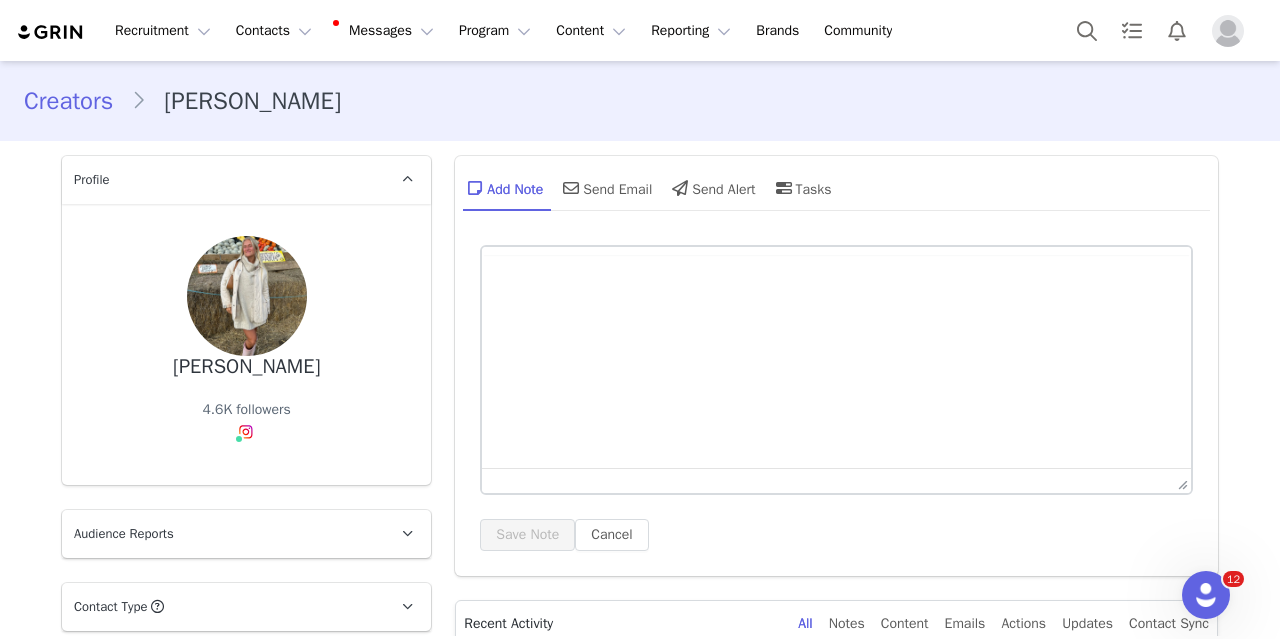 scroll, scrollTop: 0, scrollLeft: 0, axis: both 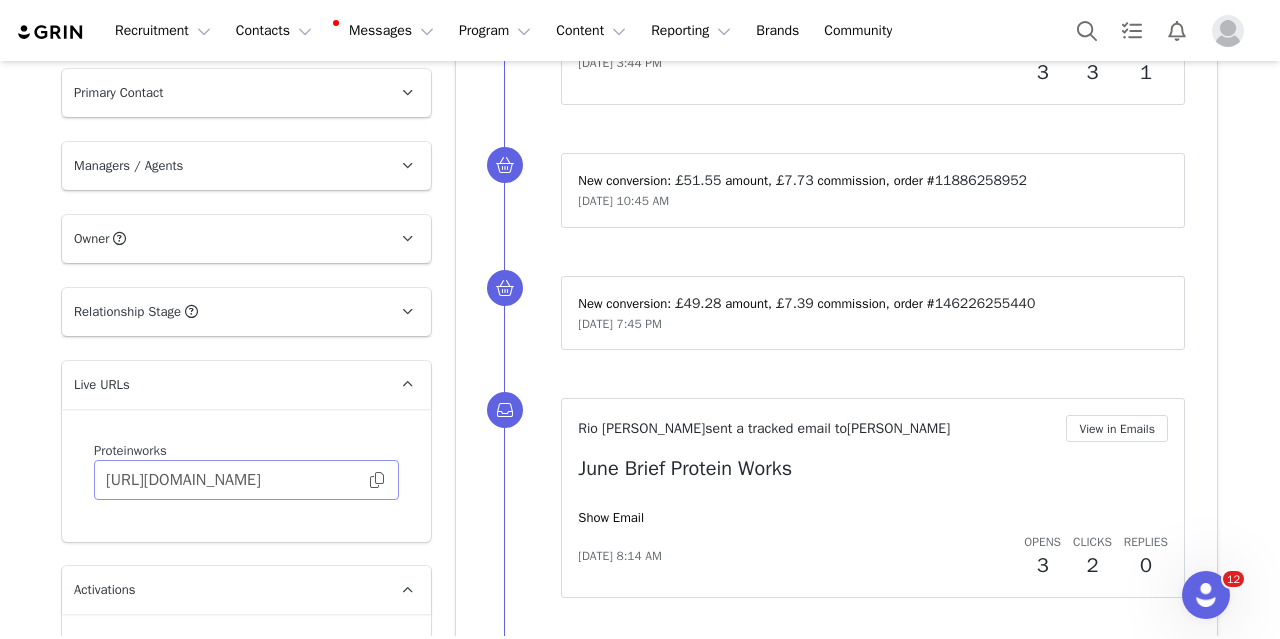 click at bounding box center [377, 480] 